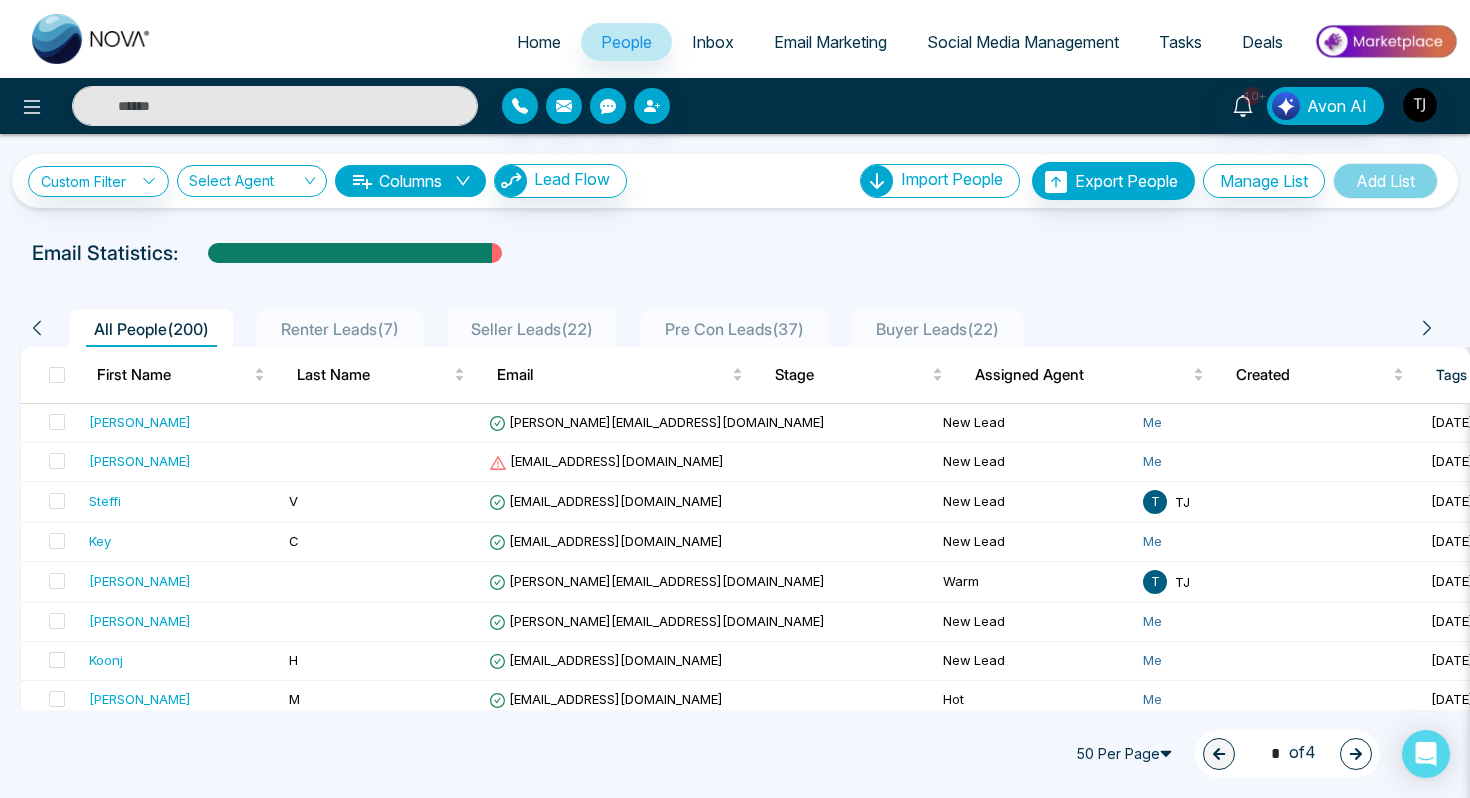 scroll, scrollTop: 270, scrollLeft: 0, axis: vertical 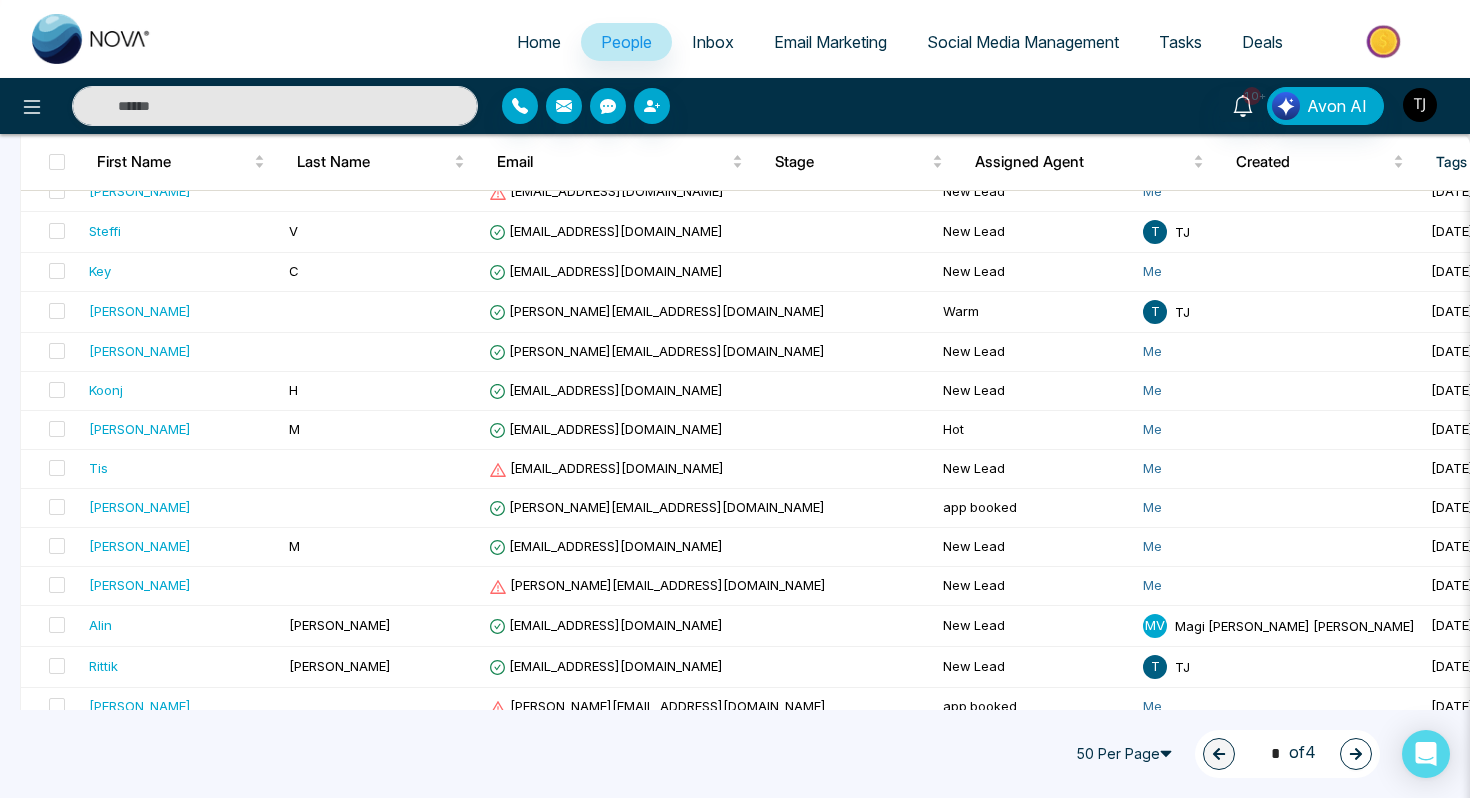 click at bounding box center [1420, 105] 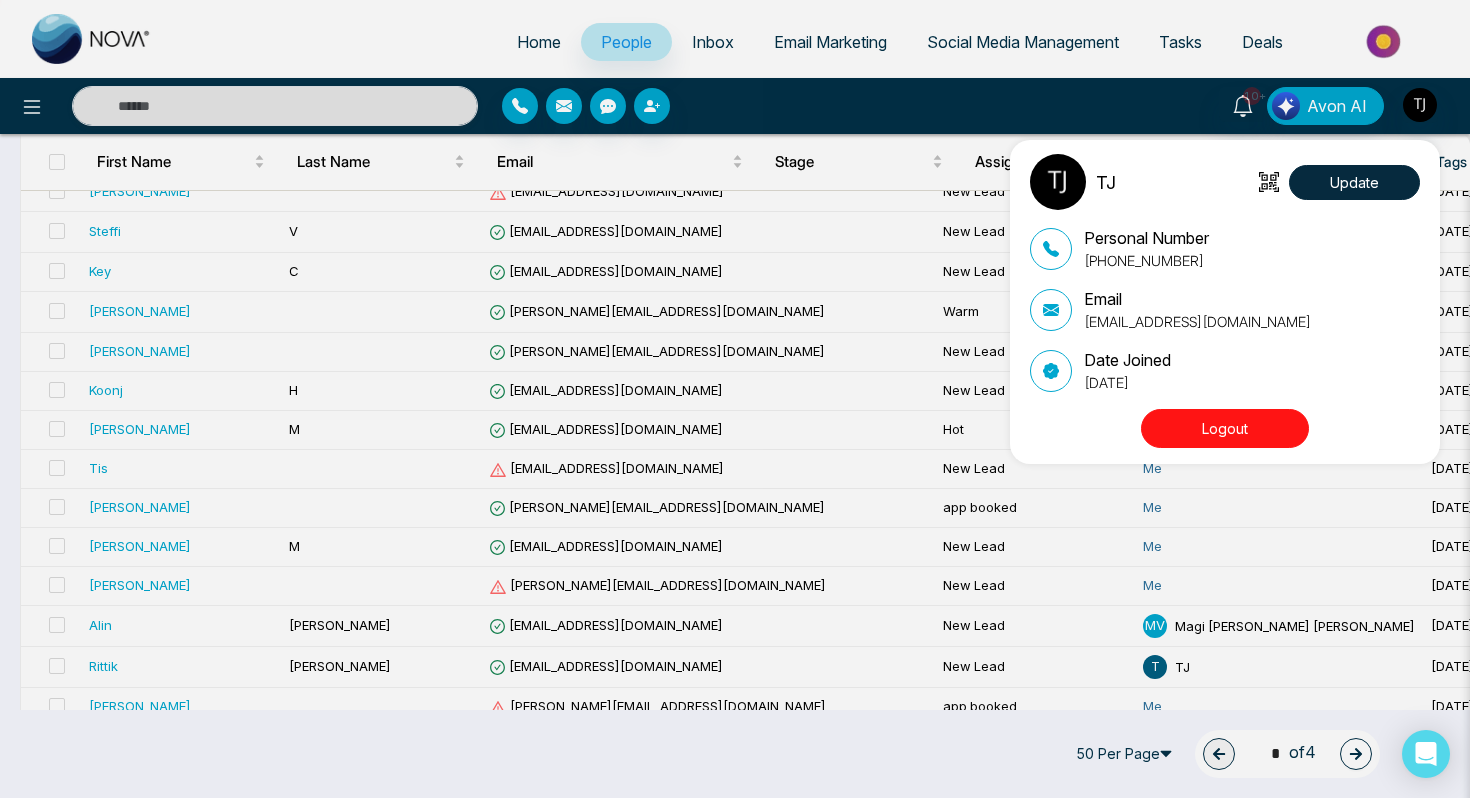 click on "TJ Update Personal Number +16472175256 Email tirstonjames@gmail.com Date Joined September 18, 2024 Logout" at bounding box center [735, 399] 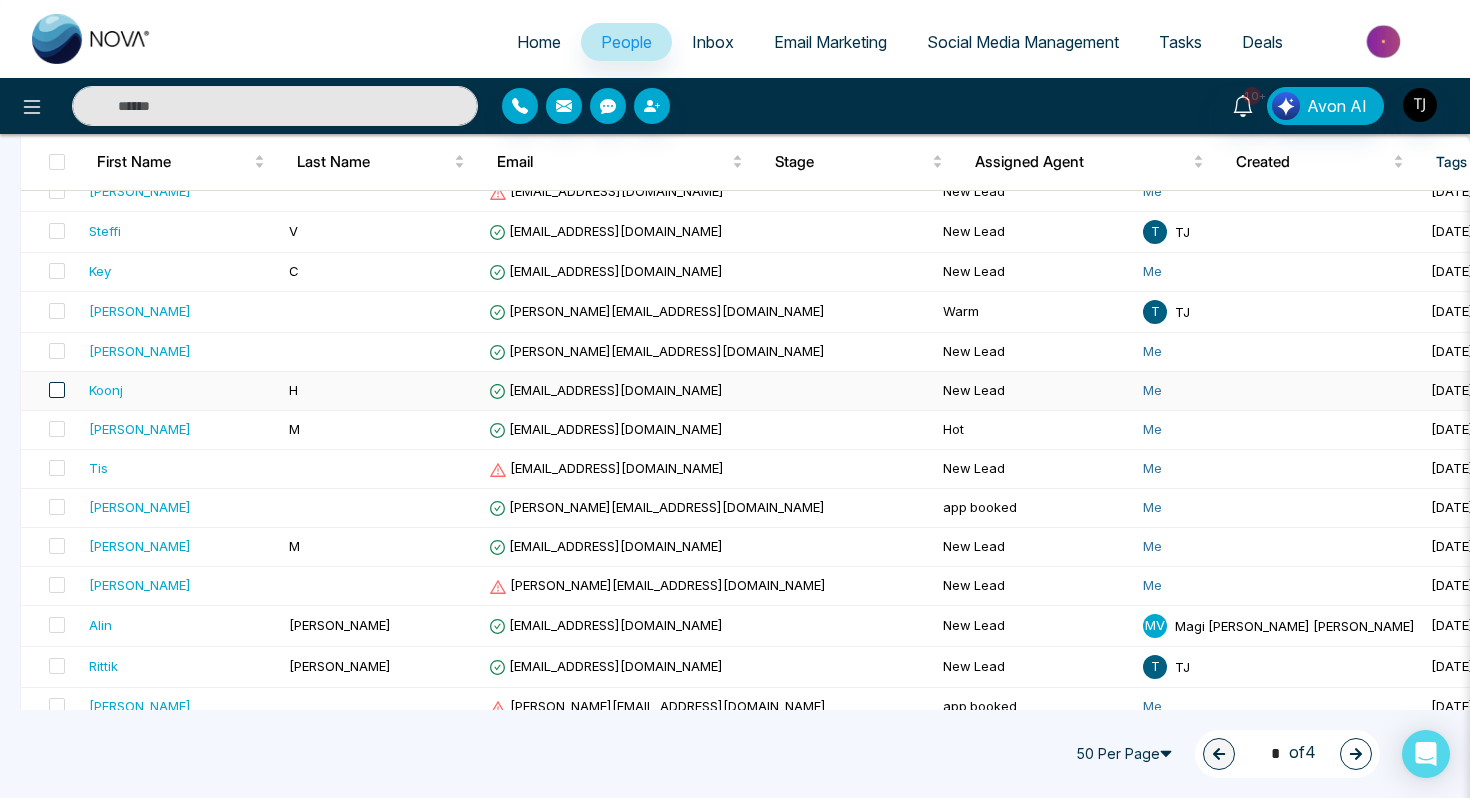 click at bounding box center (57, 390) 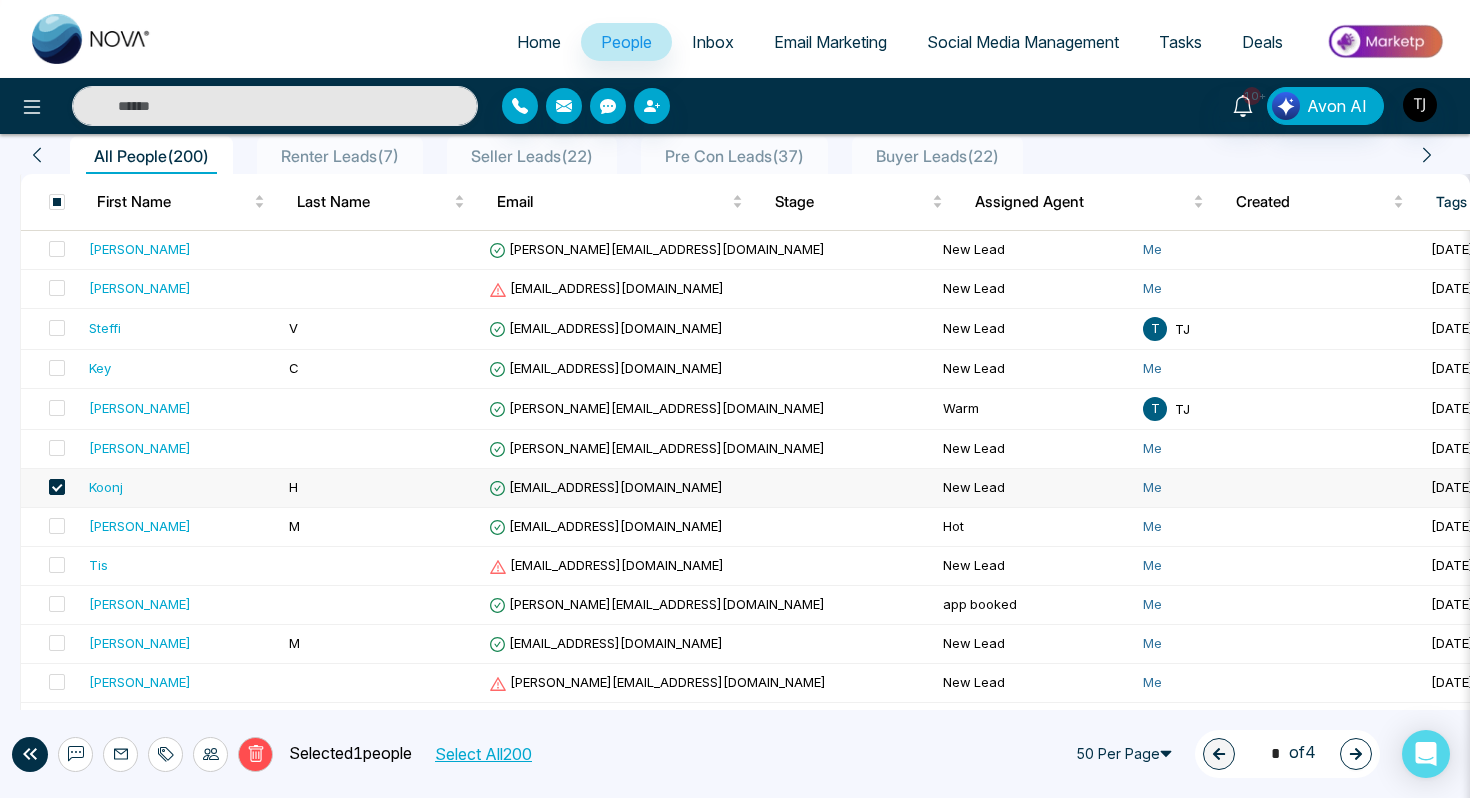 scroll, scrollTop: 175, scrollLeft: 0, axis: vertical 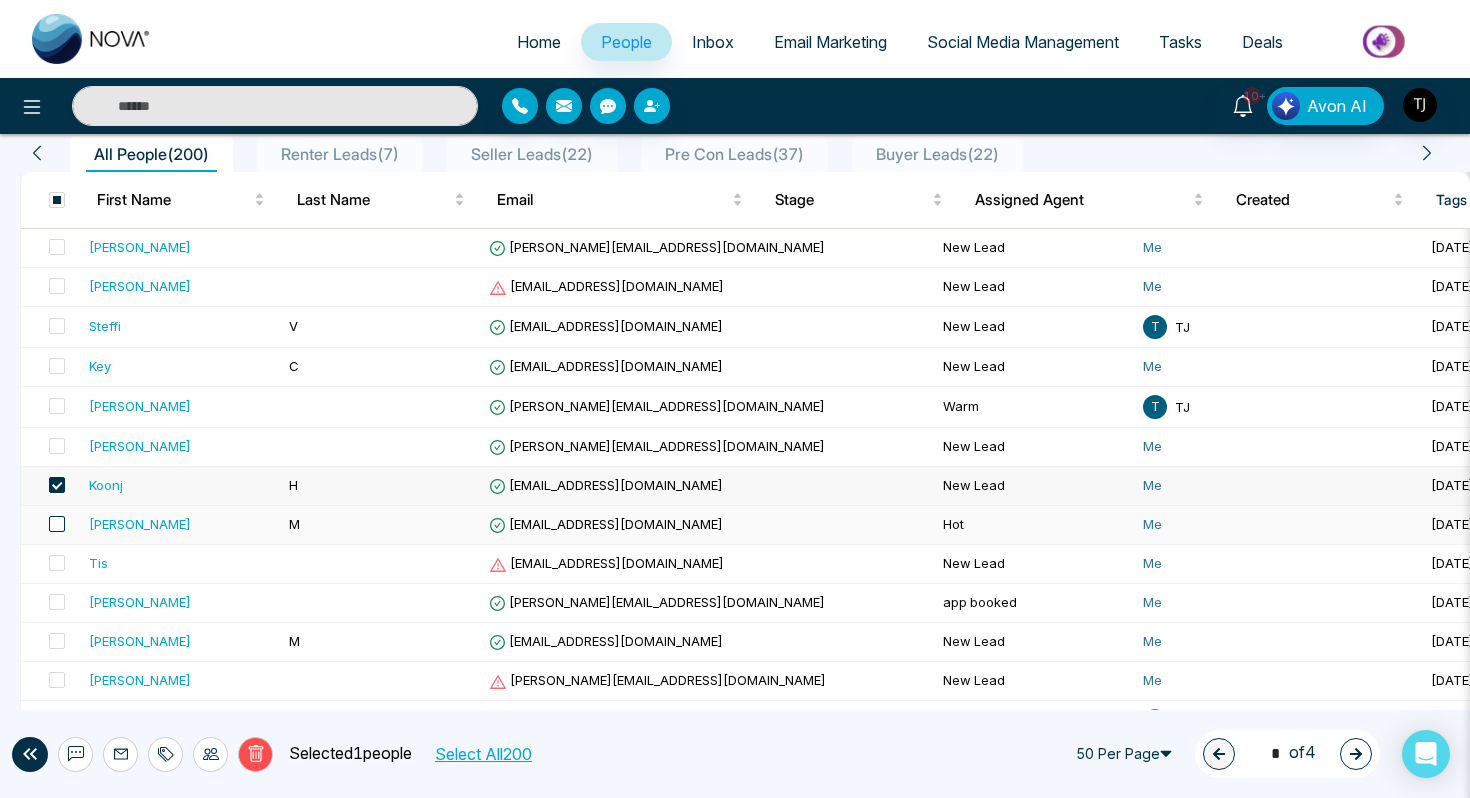 click at bounding box center [57, 524] 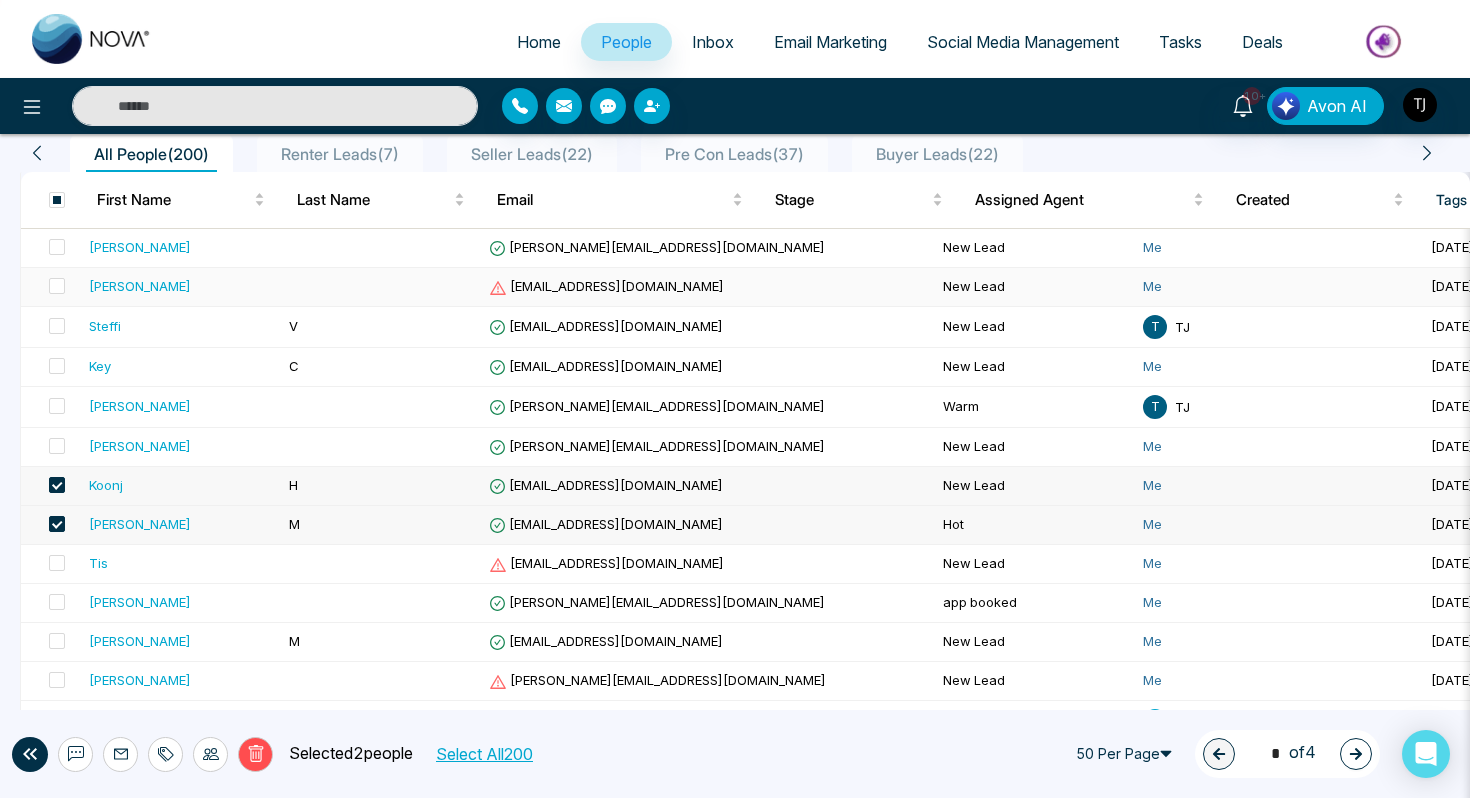 click on "Sam" at bounding box center [181, 287] 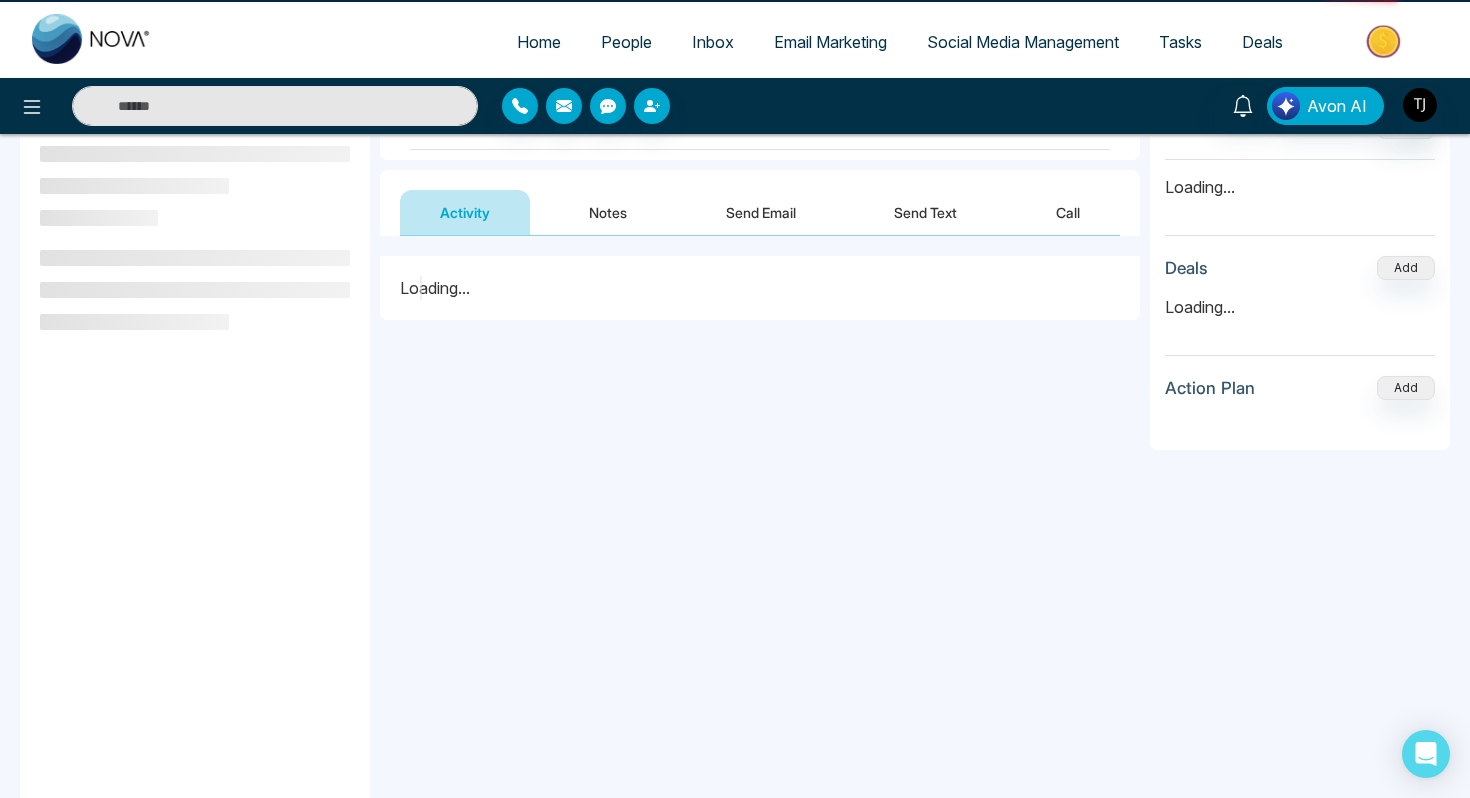 scroll, scrollTop: 0, scrollLeft: 0, axis: both 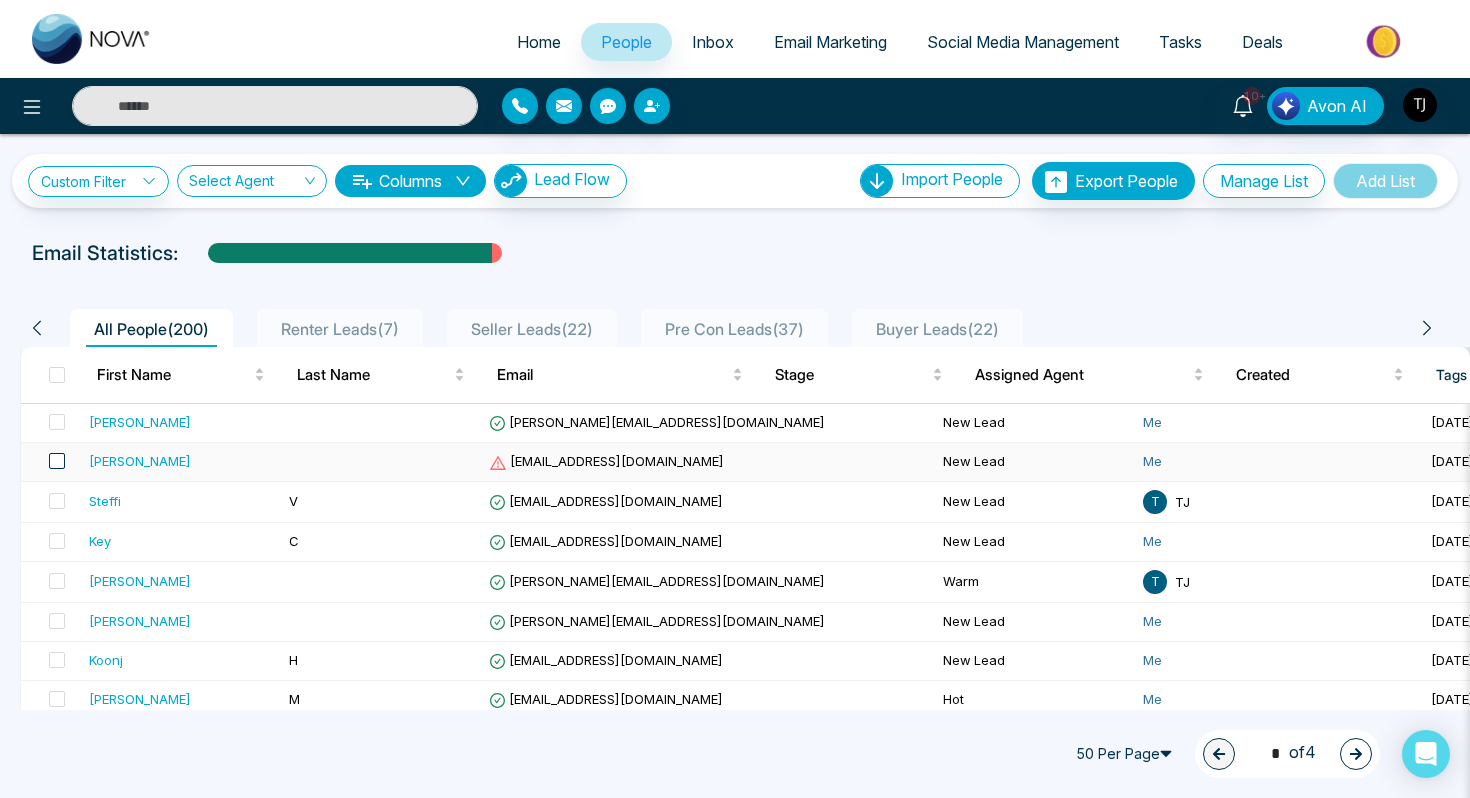 click at bounding box center [57, 461] 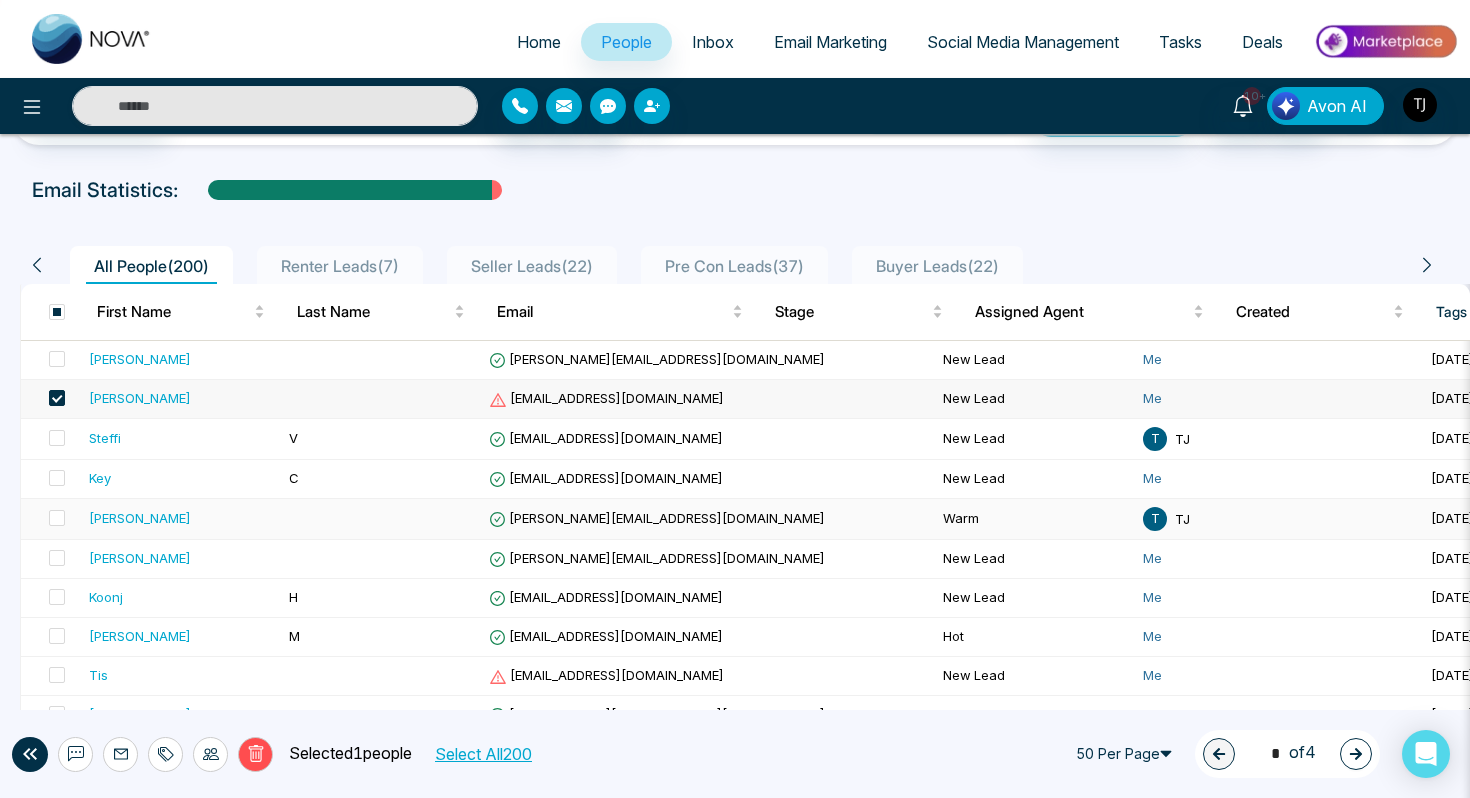 scroll, scrollTop: 64, scrollLeft: 0, axis: vertical 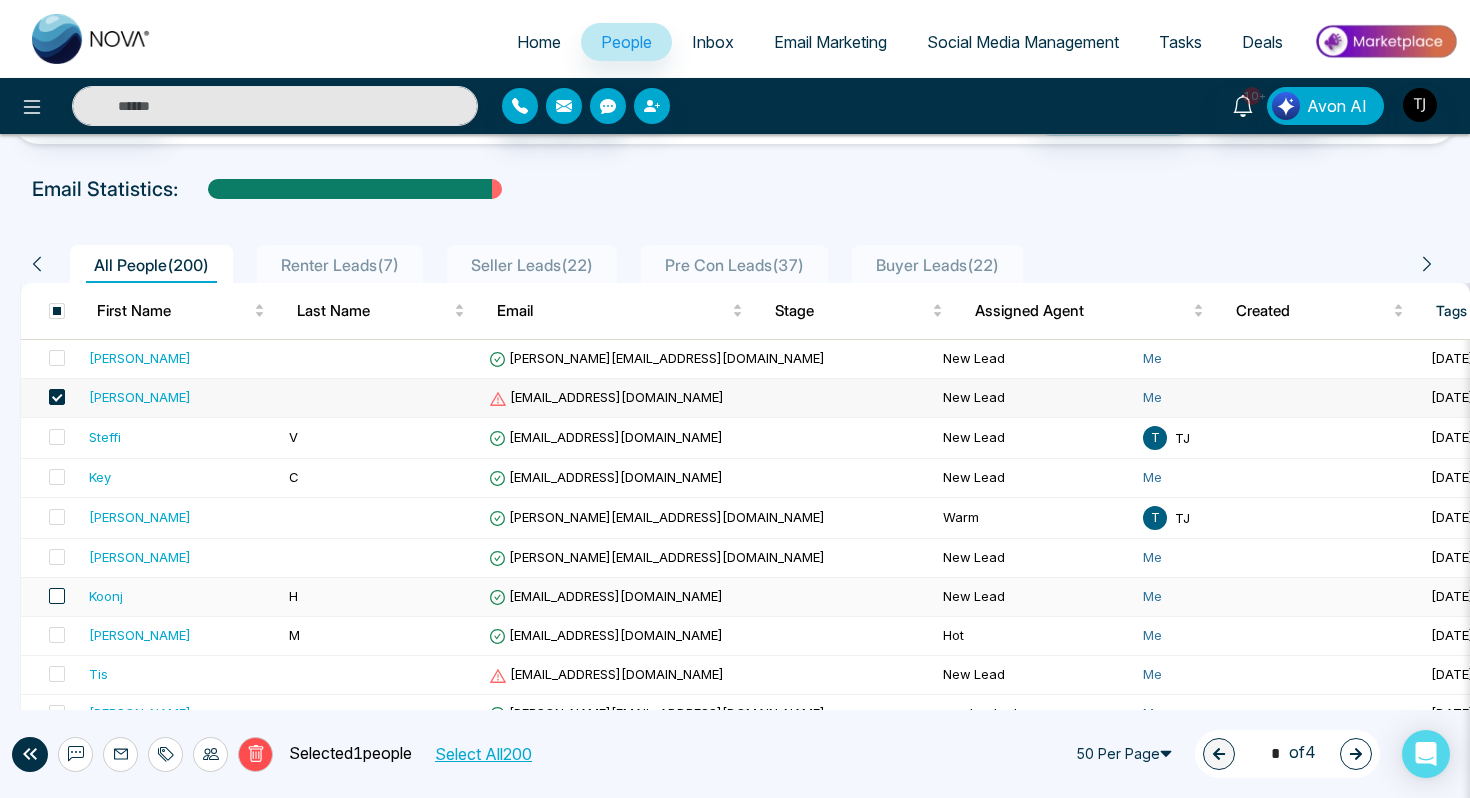 click at bounding box center [57, 596] 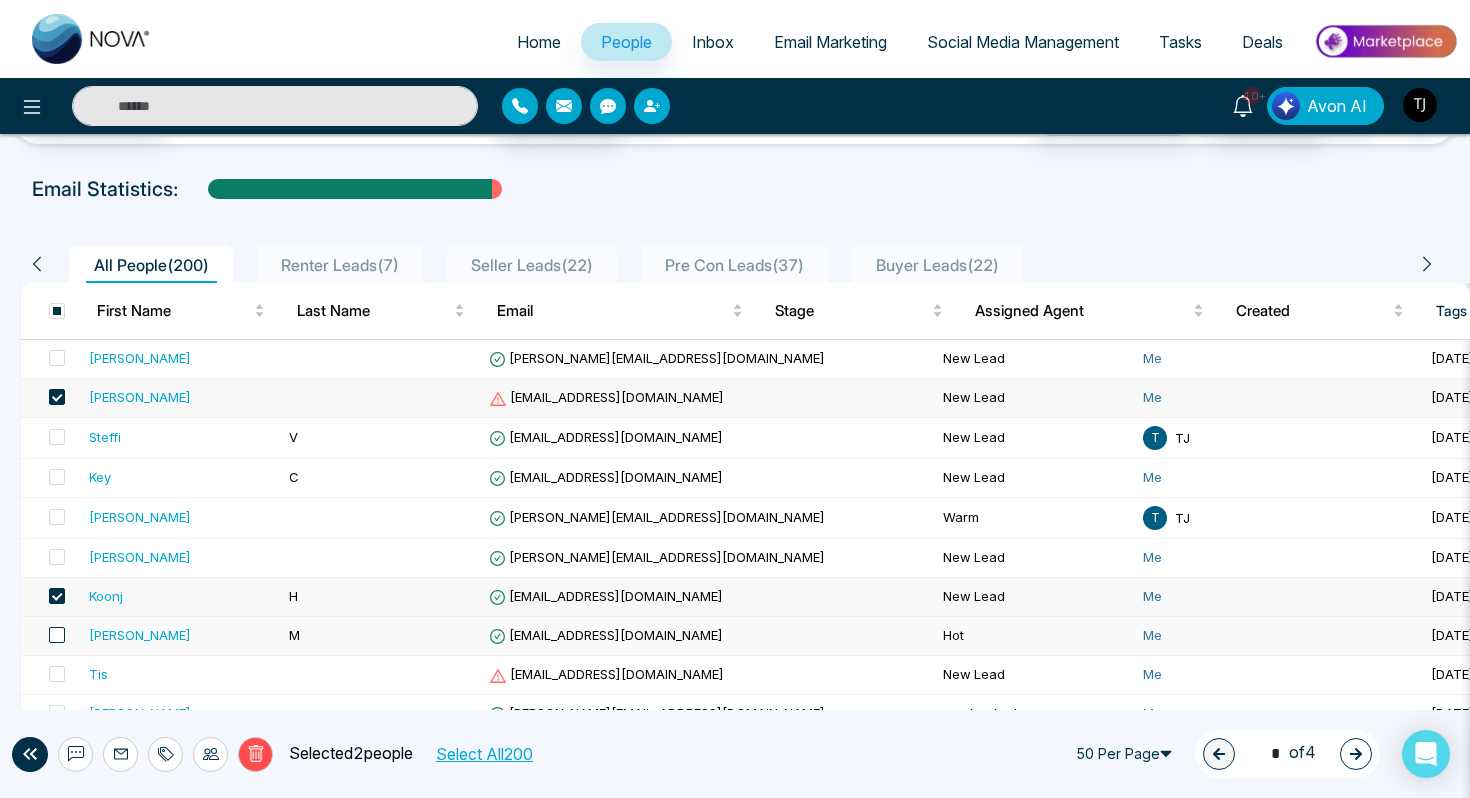 click at bounding box center (57, 635) 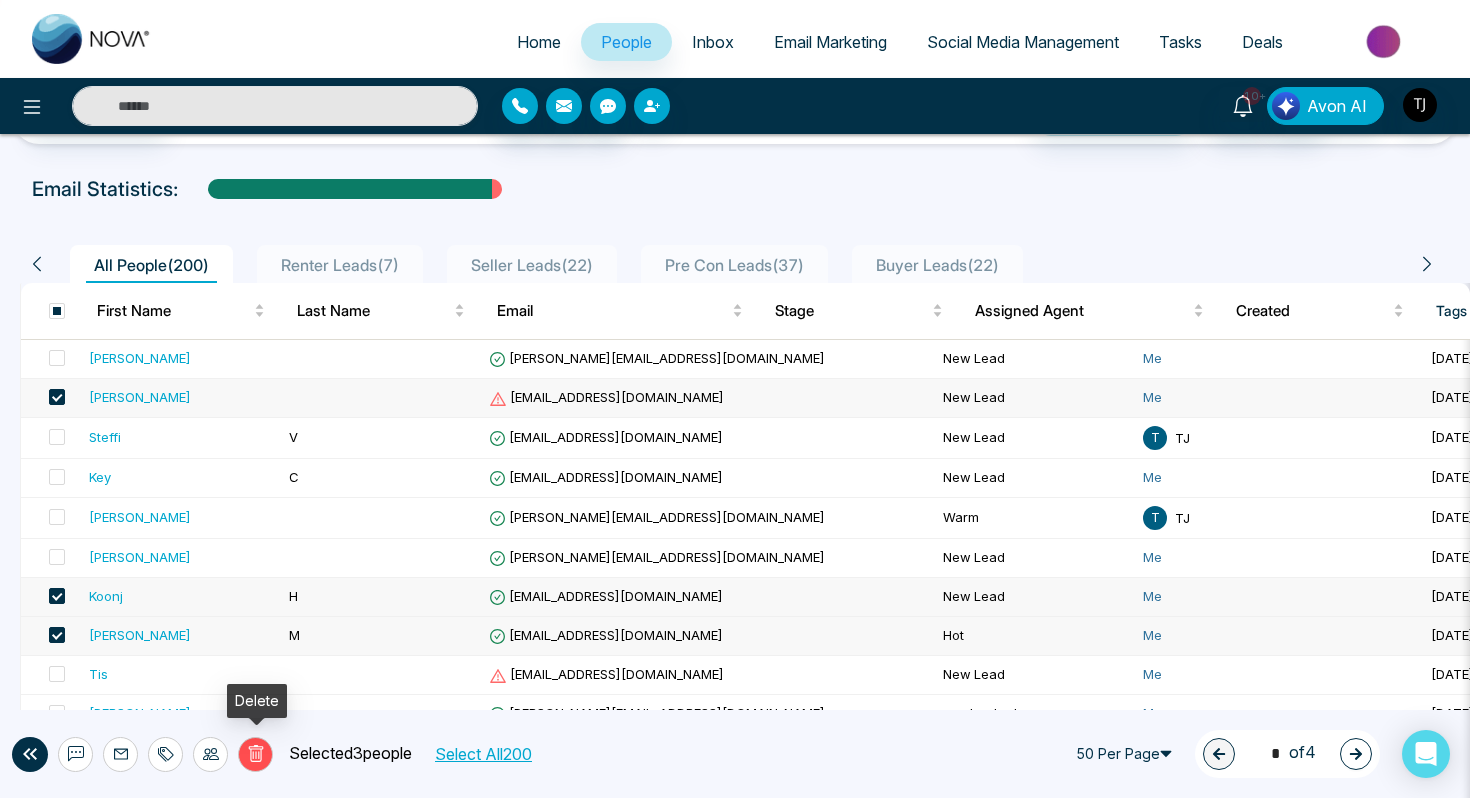 click 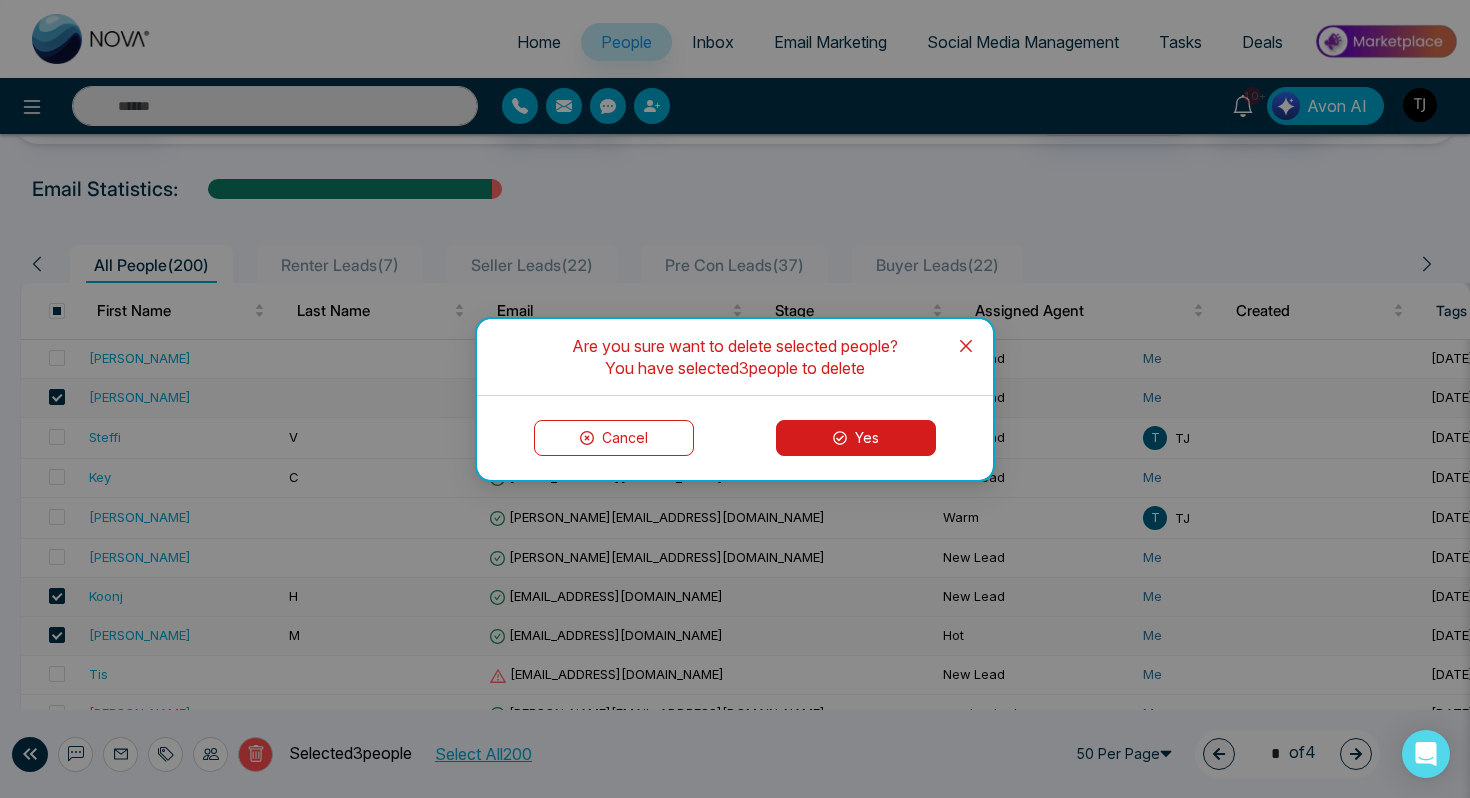 click on "Yes" at bounding box center [856, 438] 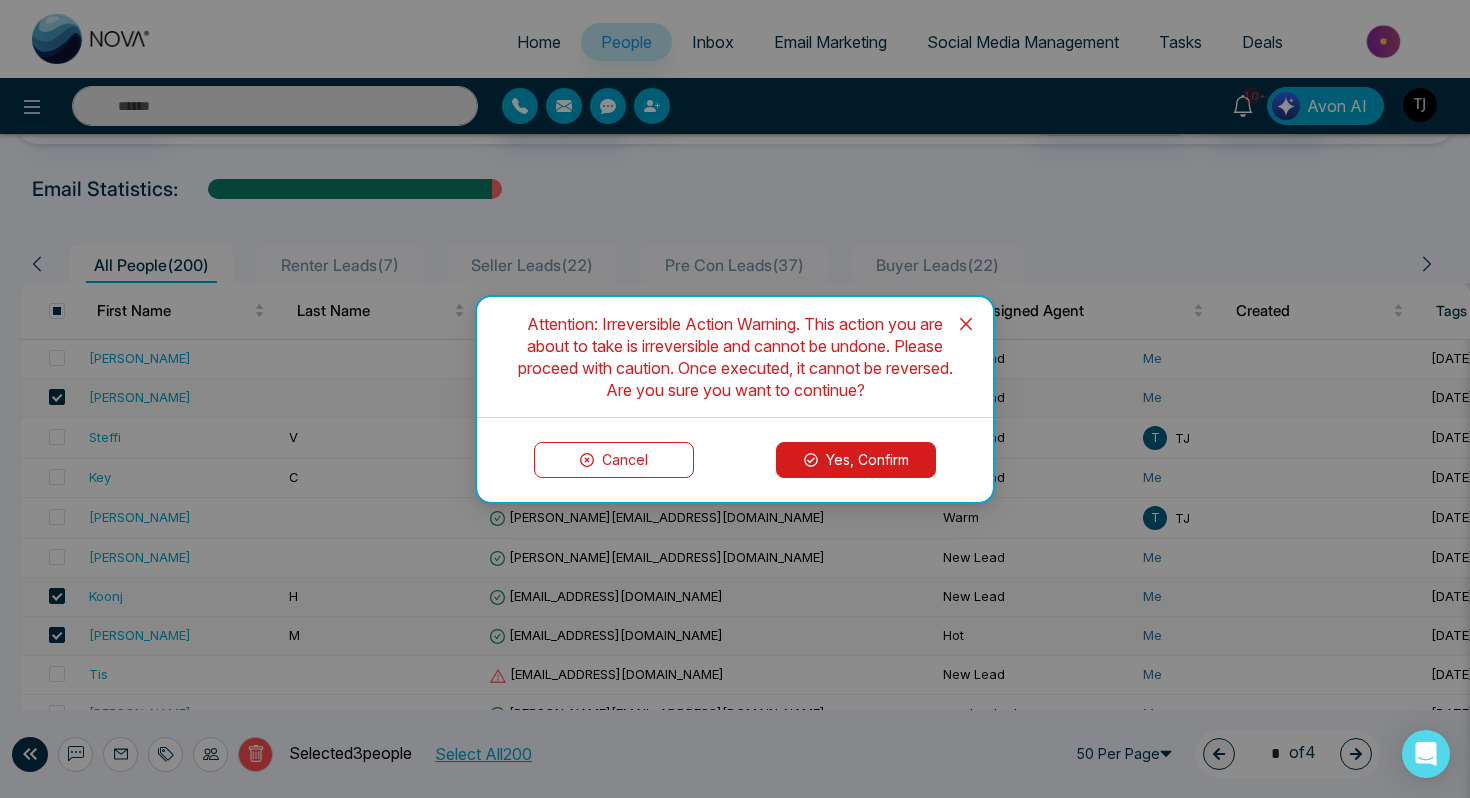click on "Yes, Confirm" at bounding box center [856, 460] 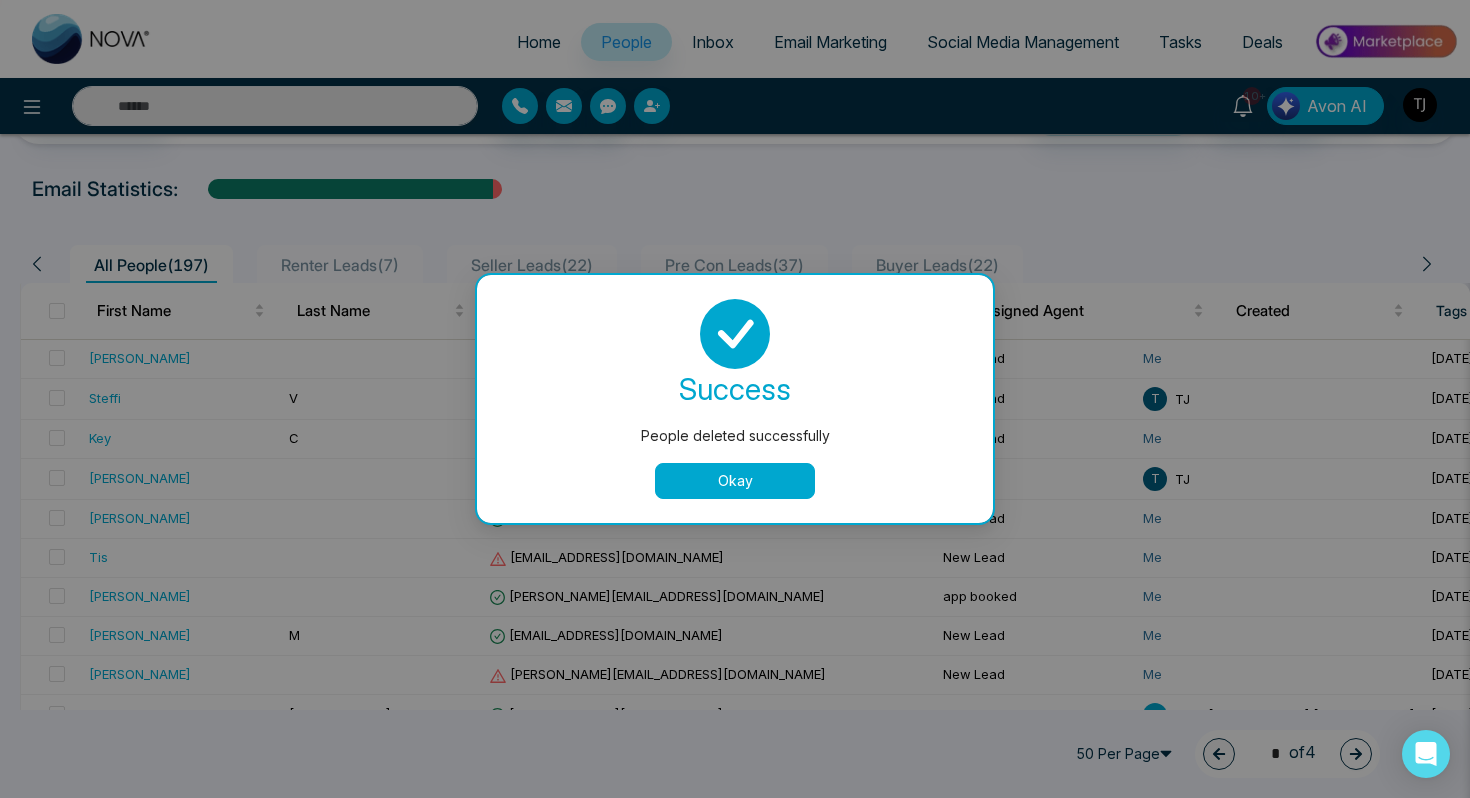 click on "Okay" at bounding box center (735, 481) 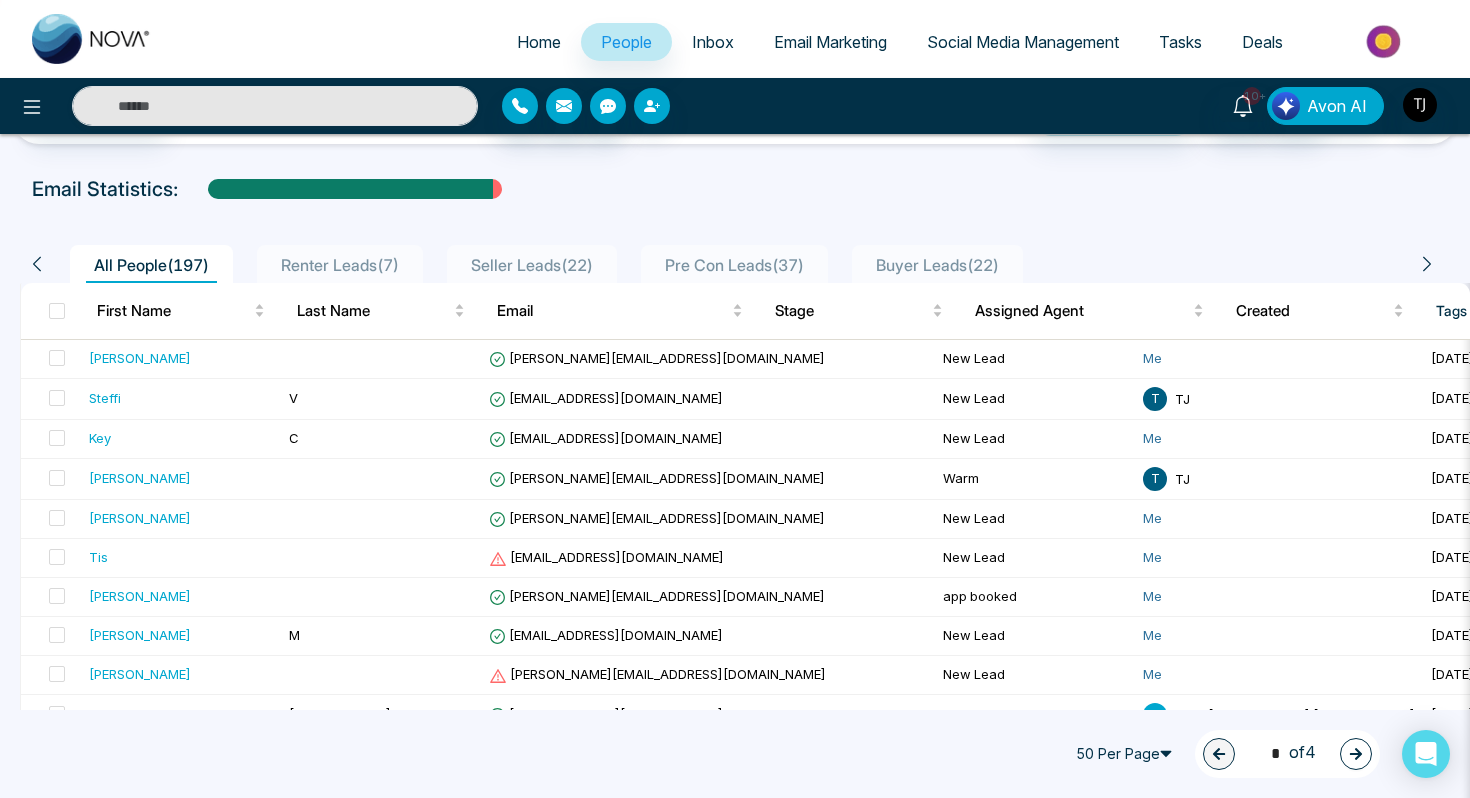 click on "Home" at bounding box center (539, 42) 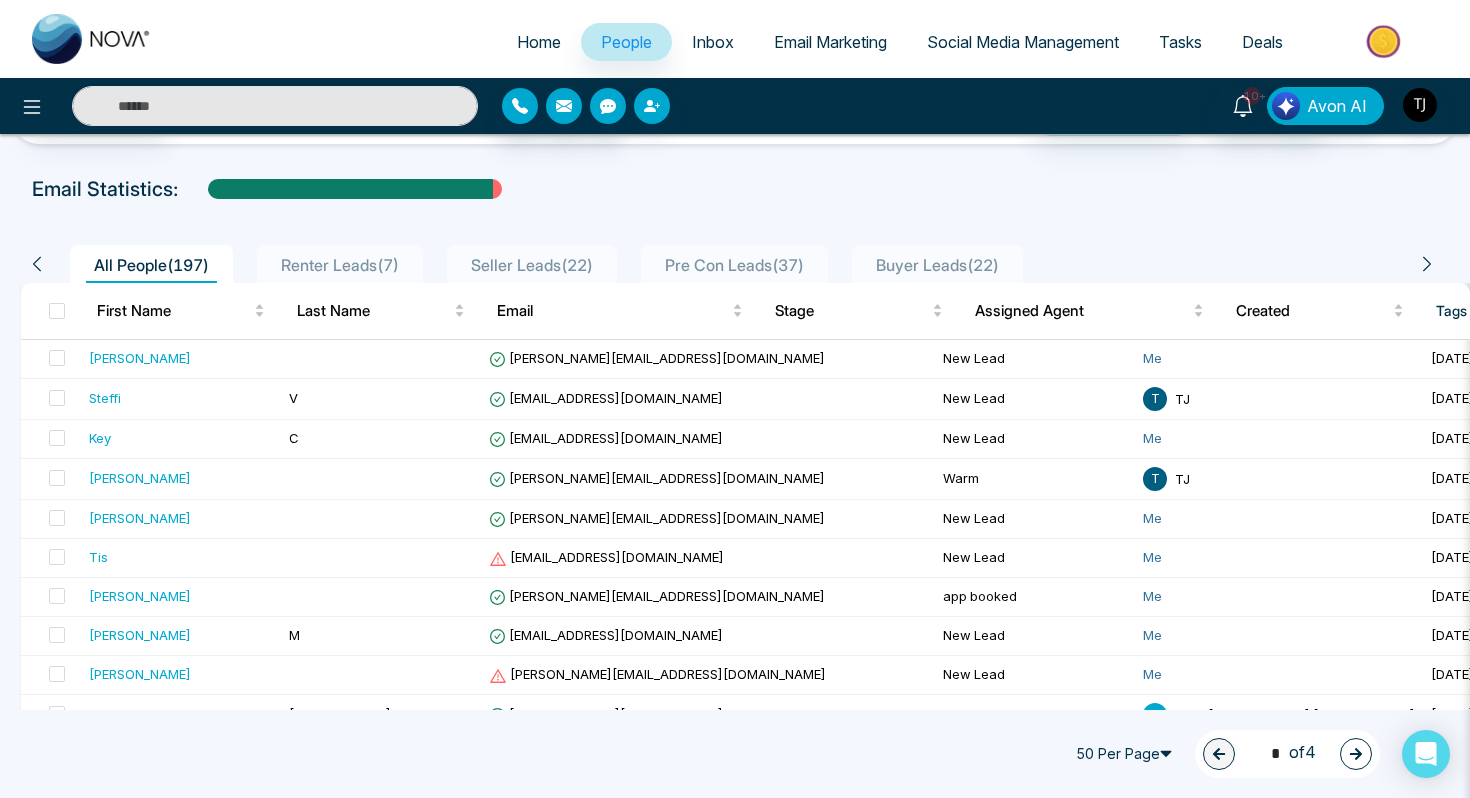 select on "*" 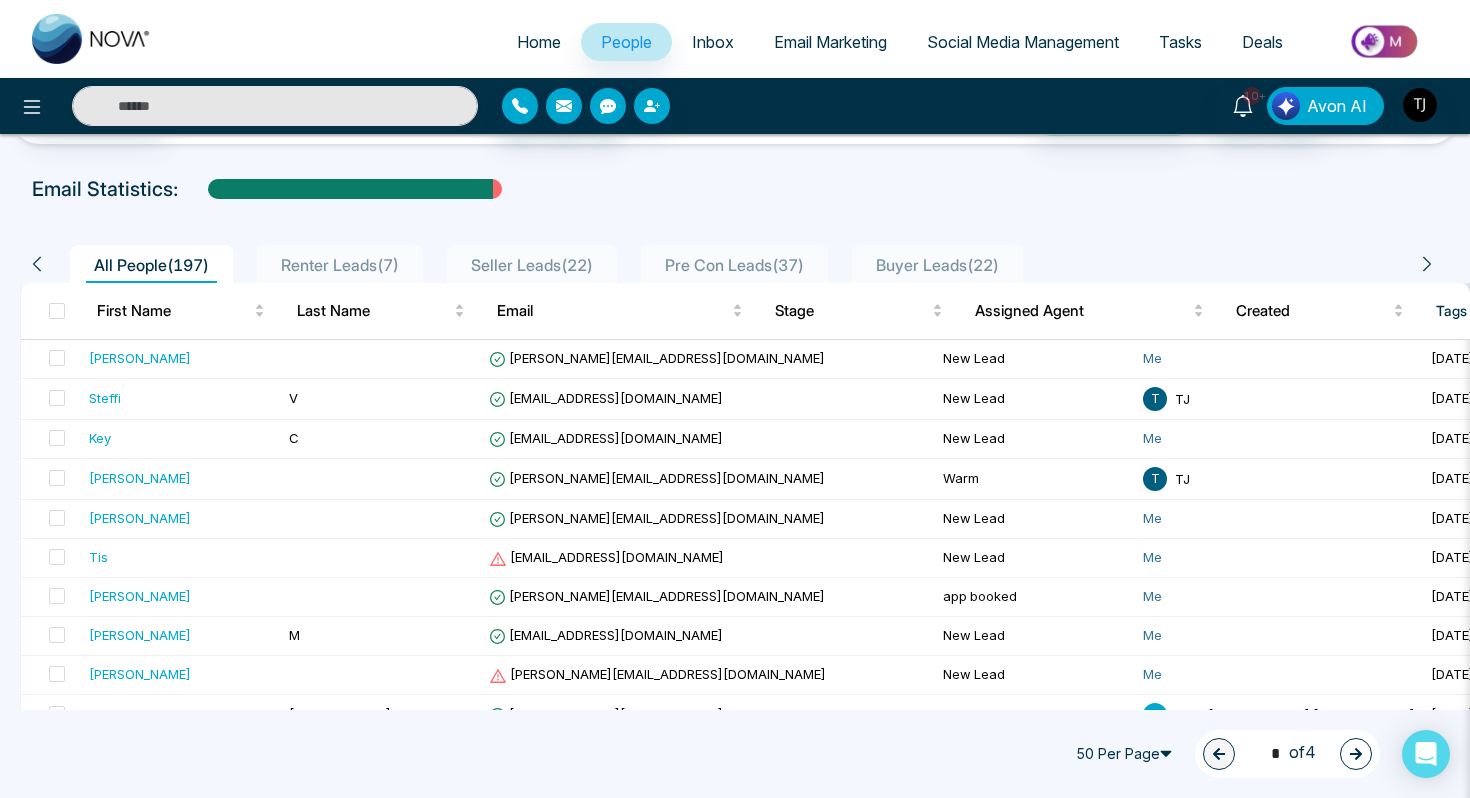 select on "*" 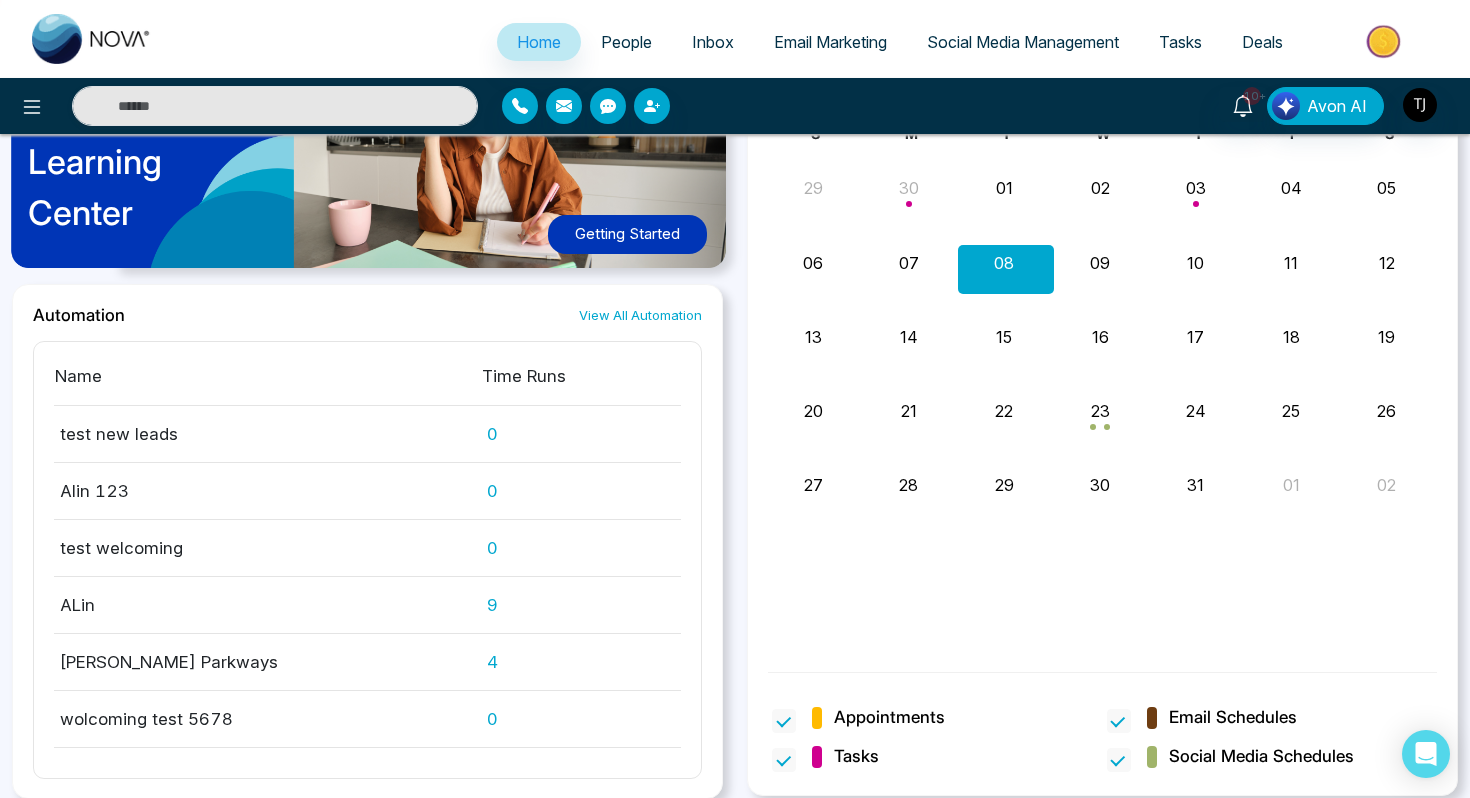scroll, scrollTop: 2192, scrollLeft: 0, axis: vertical 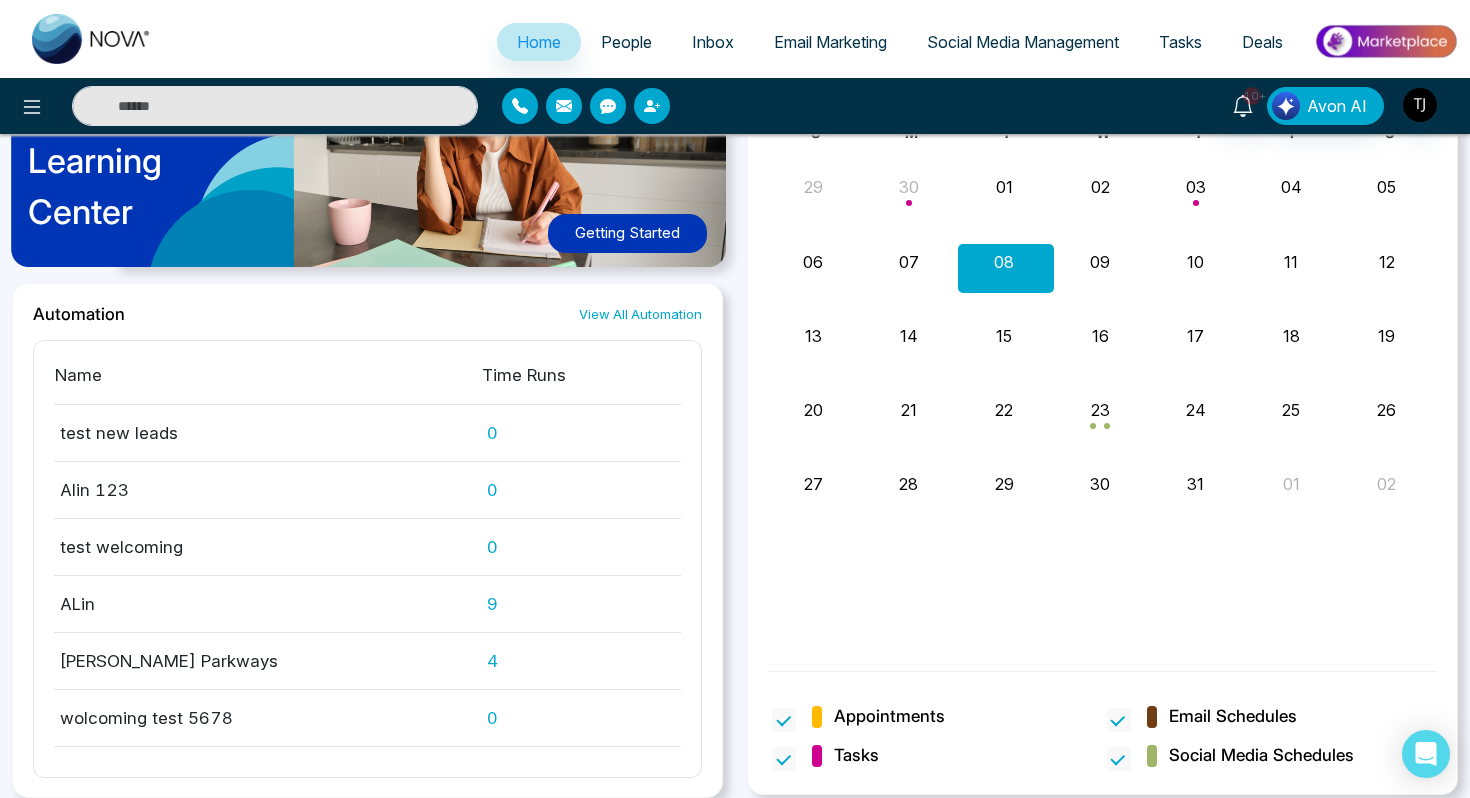 click on "View All Automation" at bounding box center [640, 314] 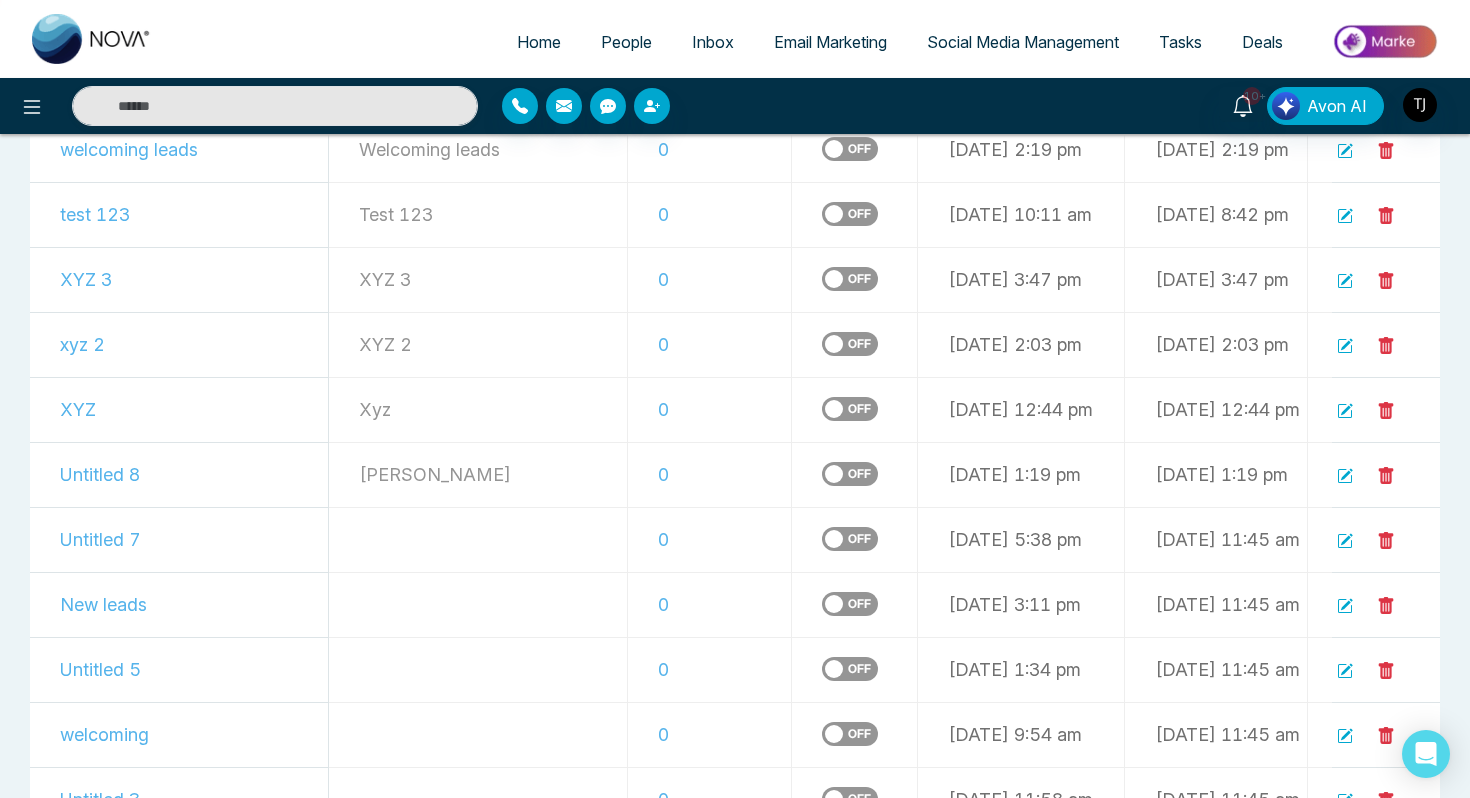 scroll, scrollTop: 857, scrollLeft: 0, axis: vertical 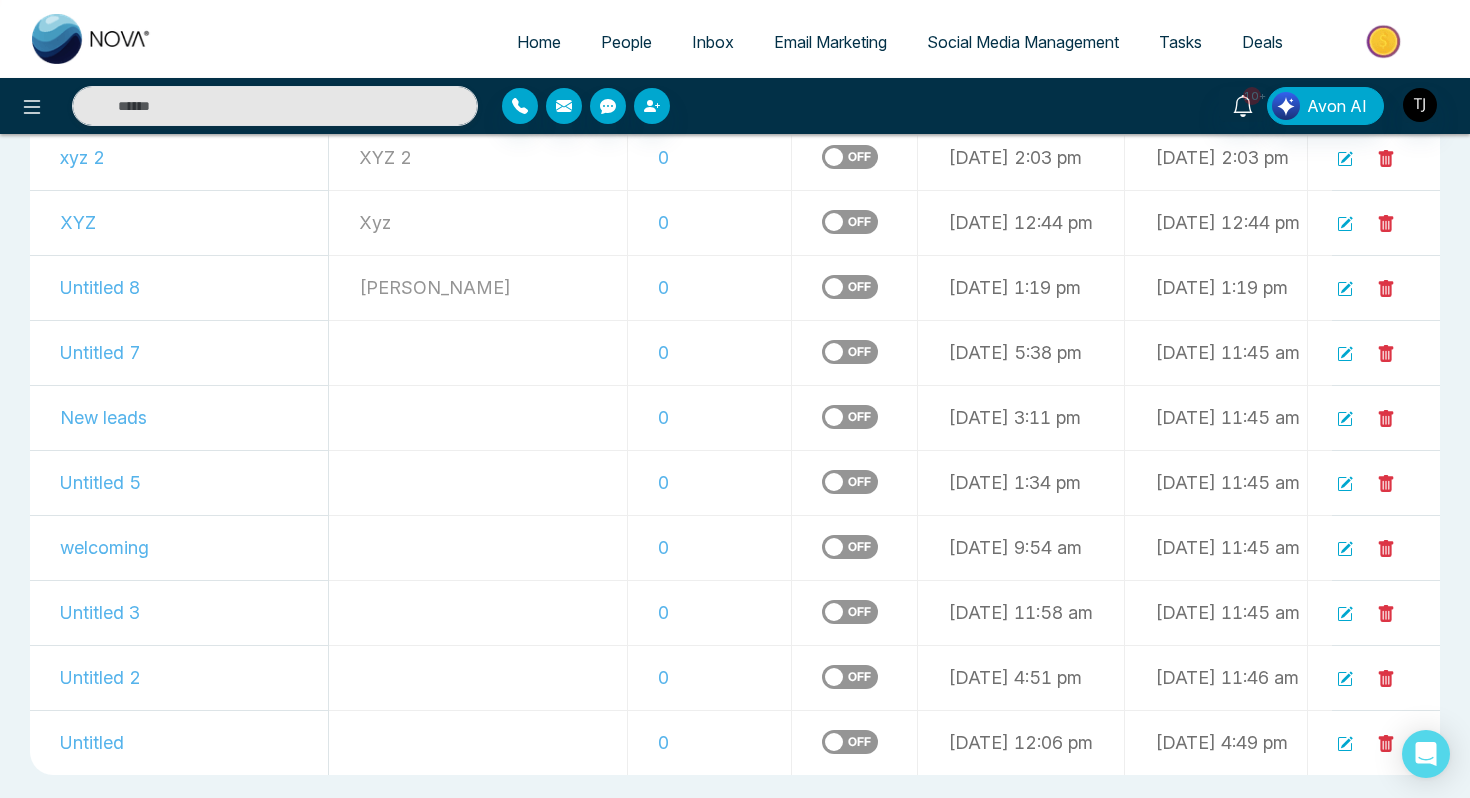 click 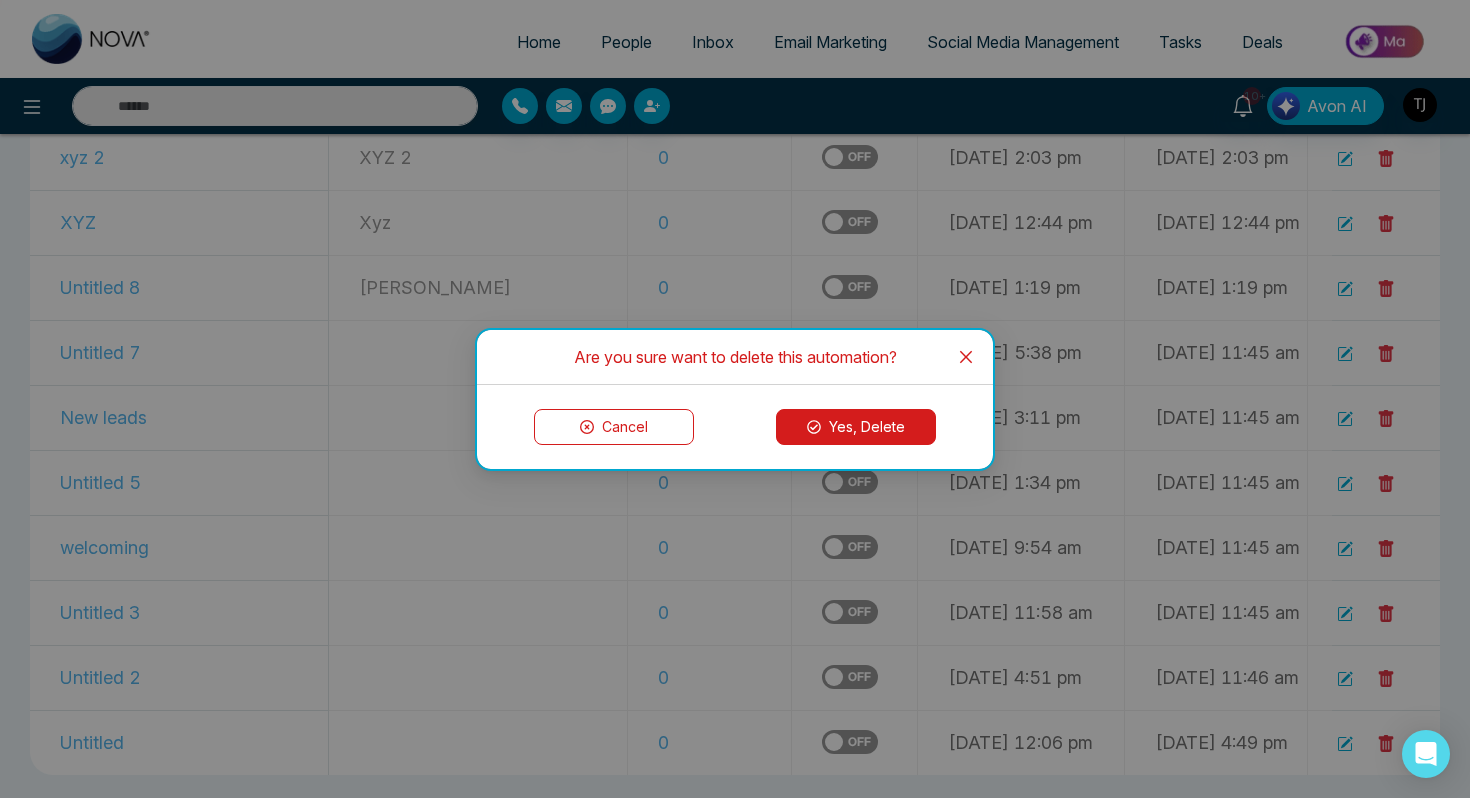 click on "Yes, Delete" at bounding box center (856, 427) 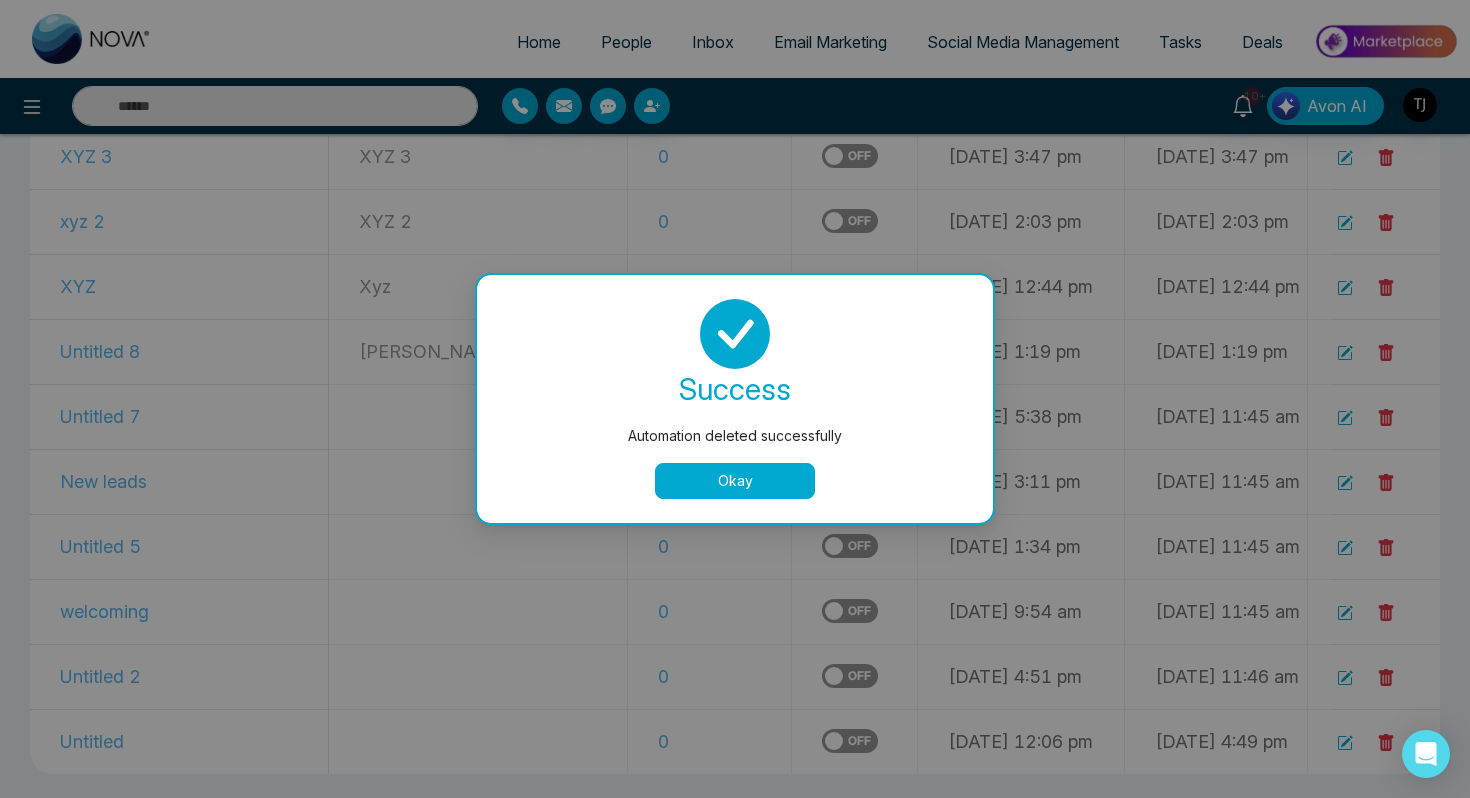 scroll, scrollTop: 792, scrollLeft: 0, axis: vertical 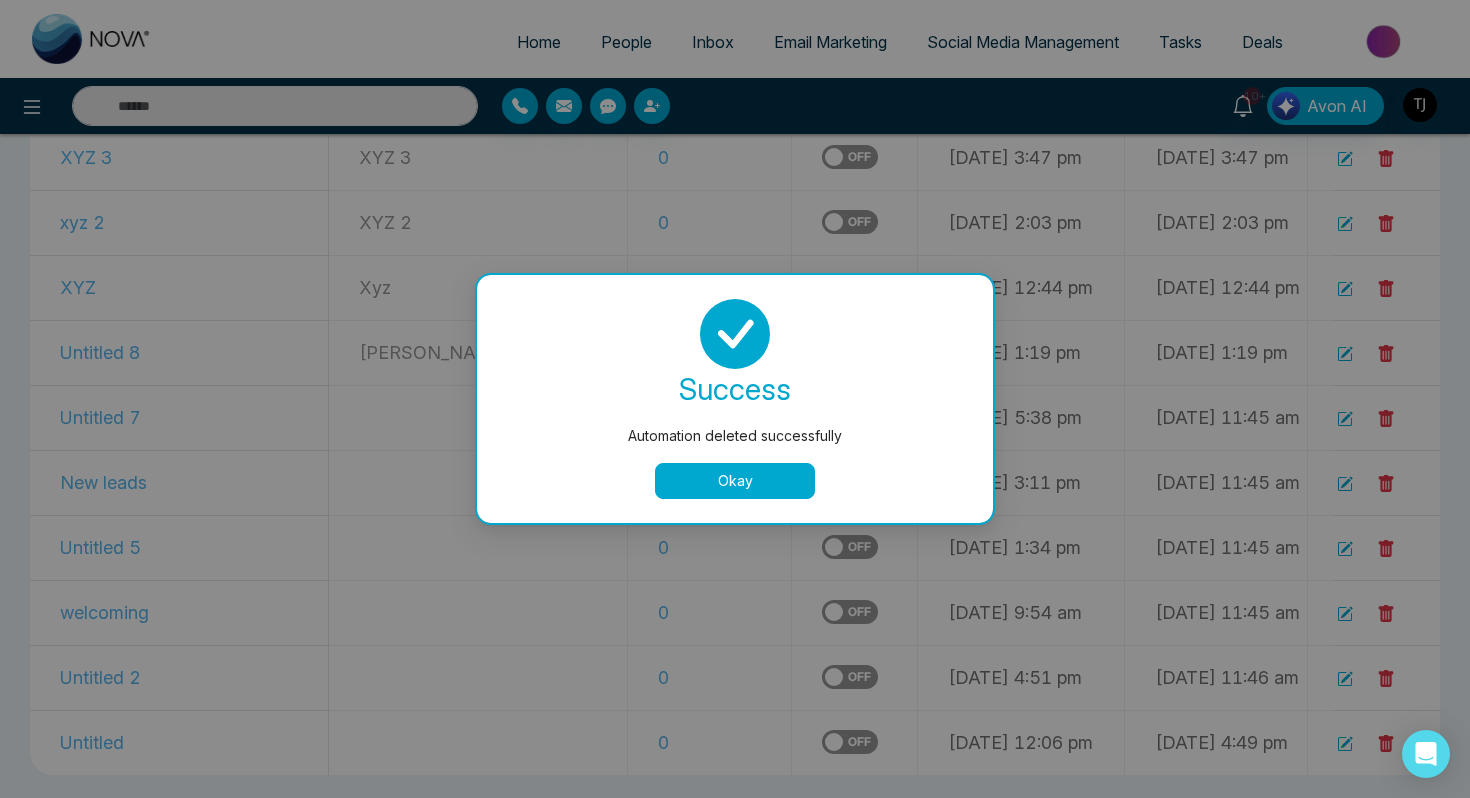 click on "Okay" at bounding box center [735, 481] 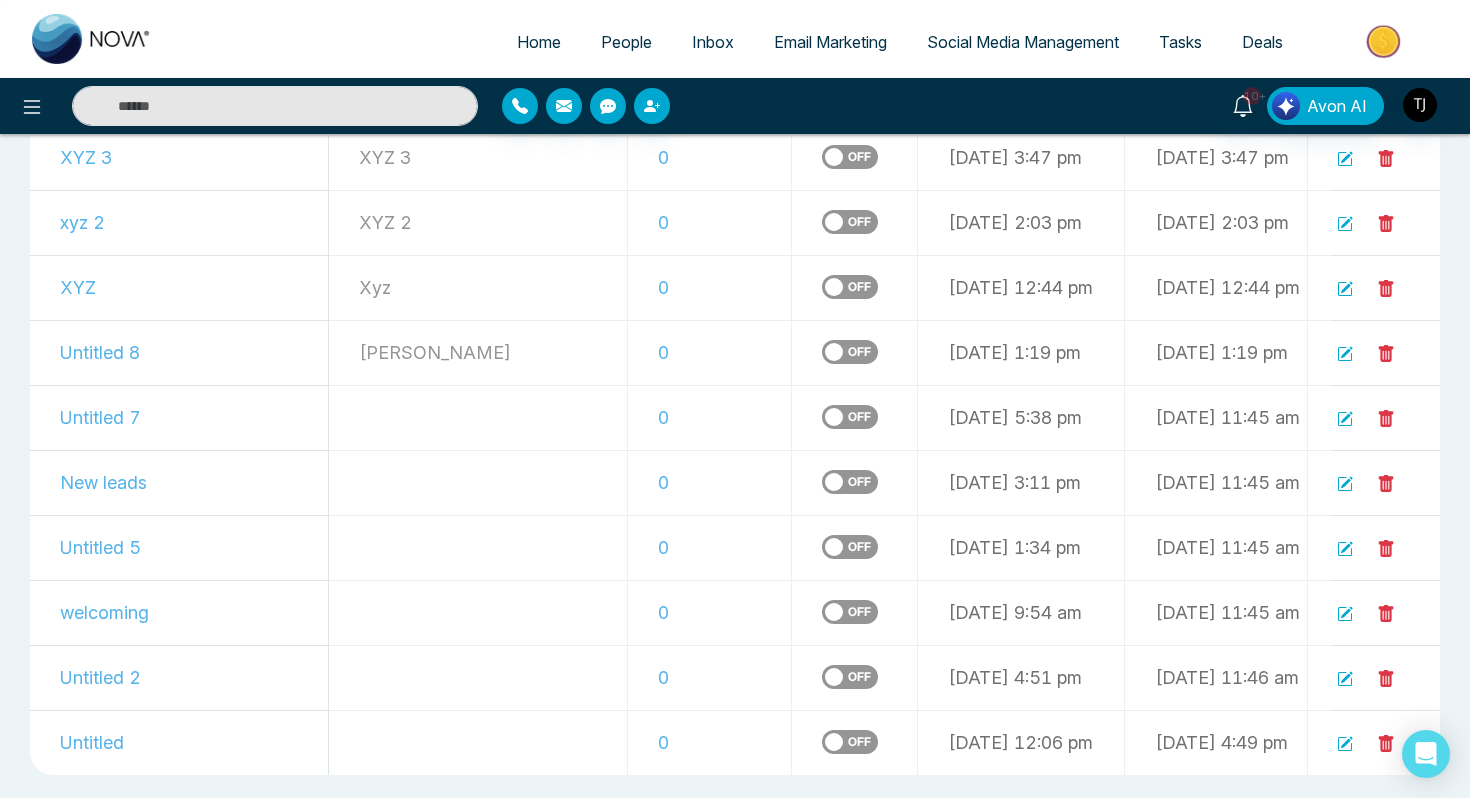 click at bounding box center [1374, 742] 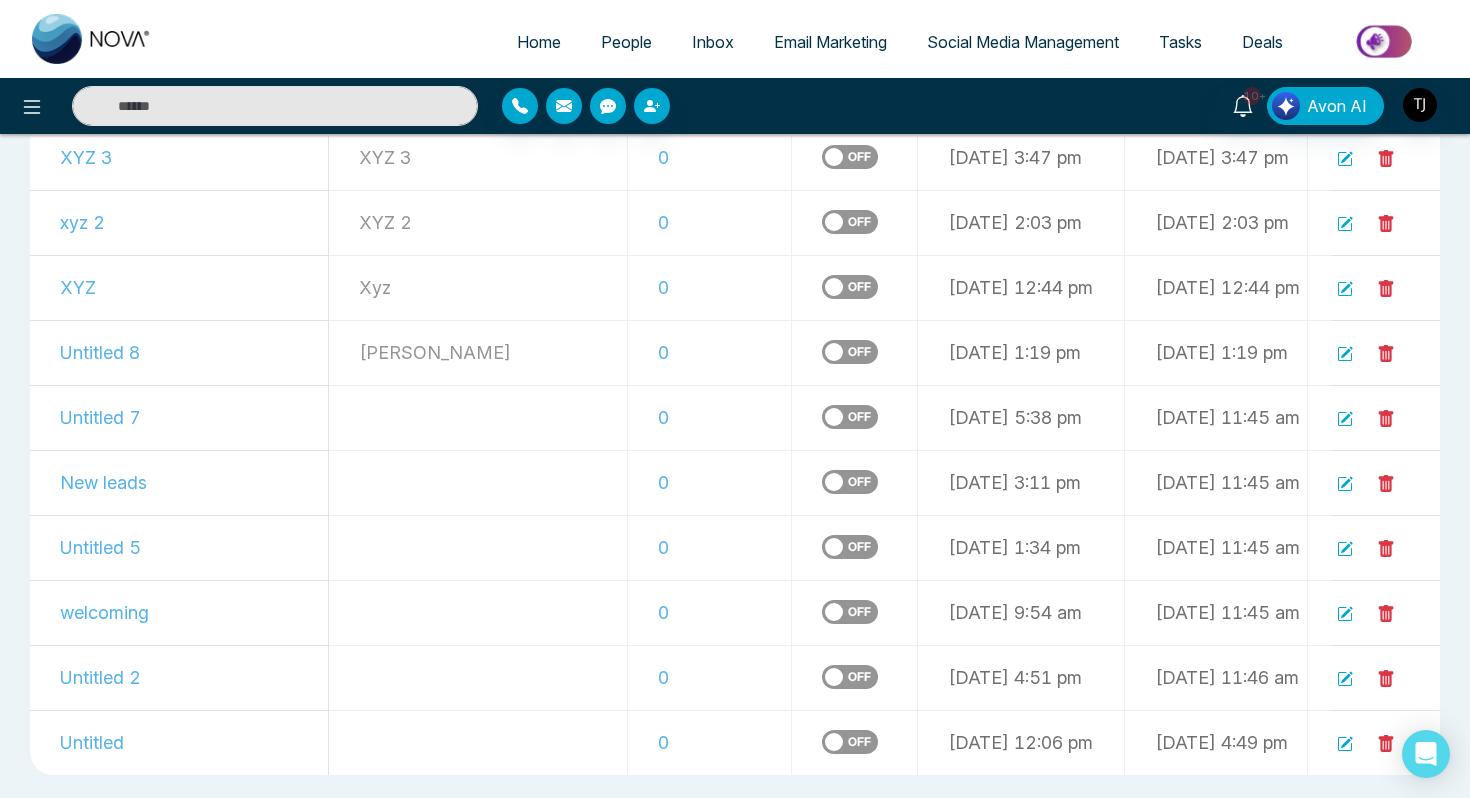 click 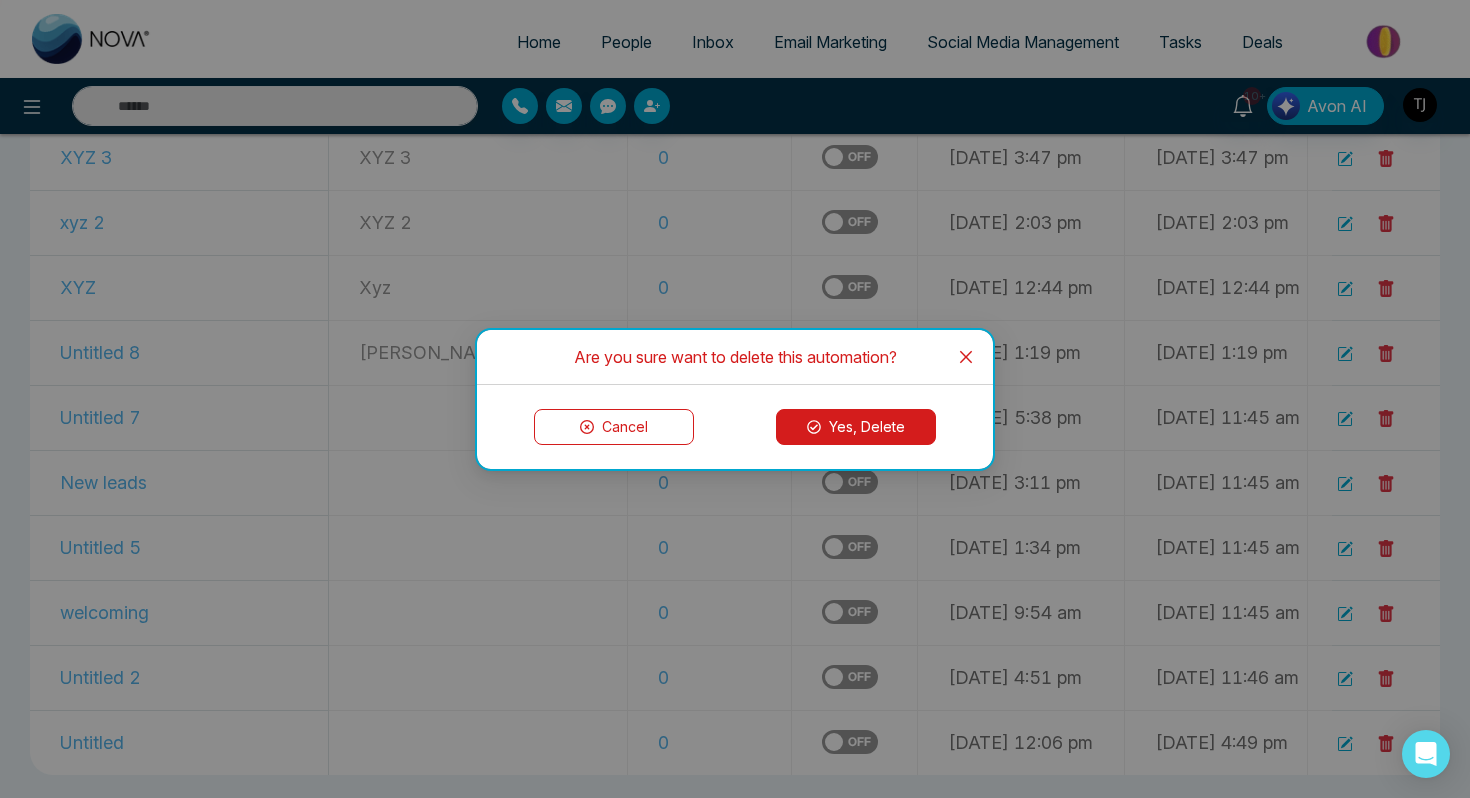 click on "Yes, Delete" at bounding box center (856, 427) 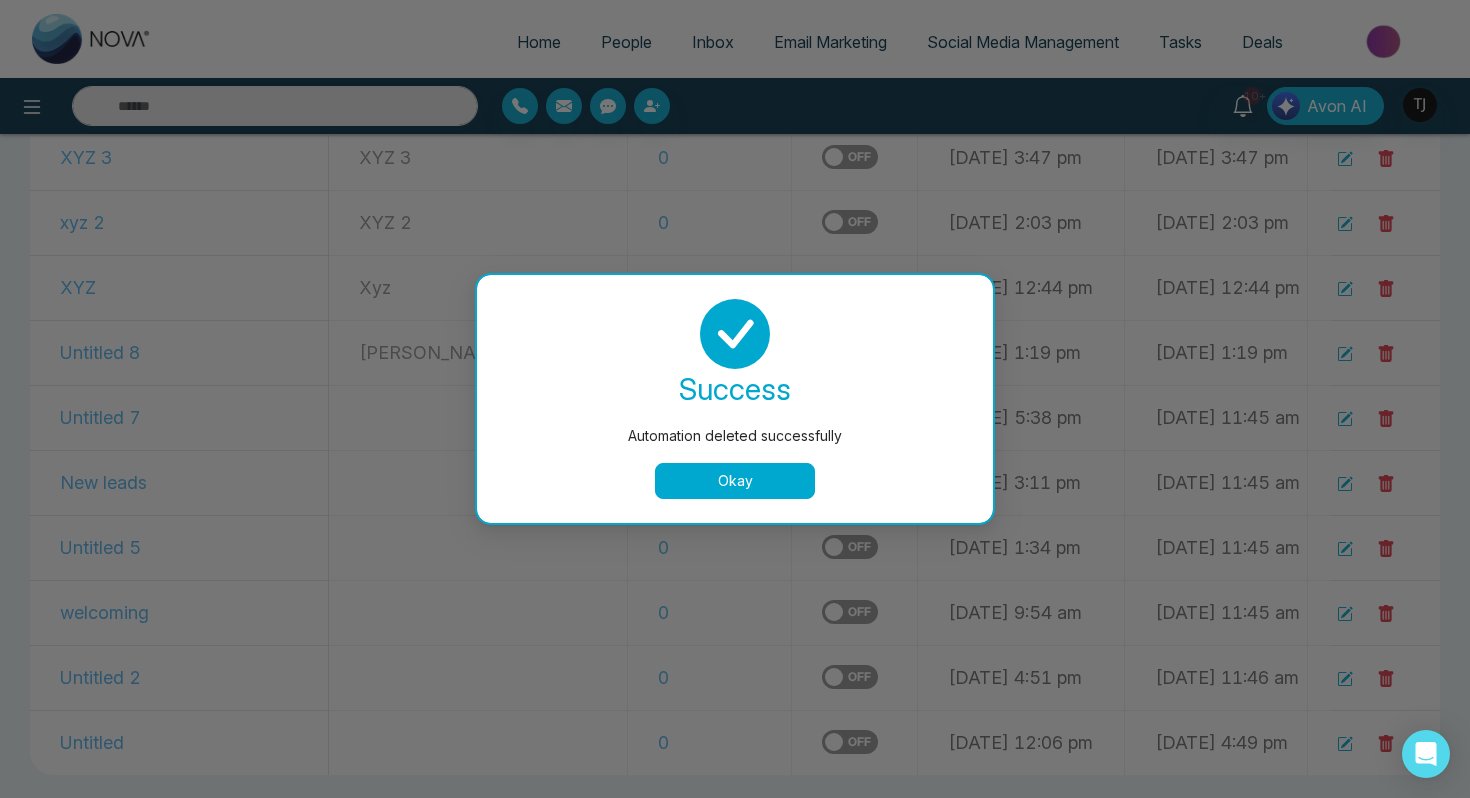 scroll, scrollTop: 727, scrollLeft: 0, axis: vertical 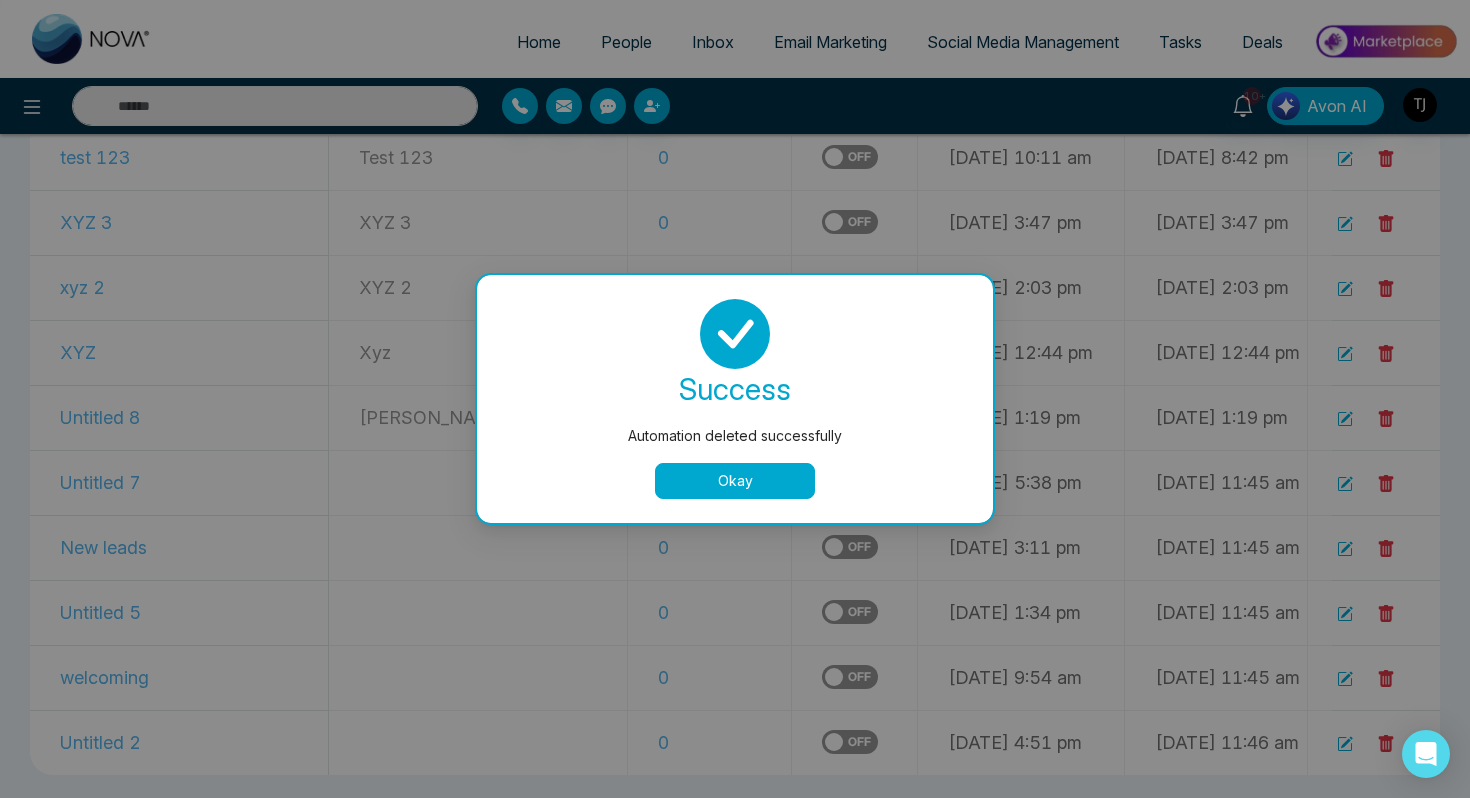 click on "Okay" at bounding box center [735, 481] 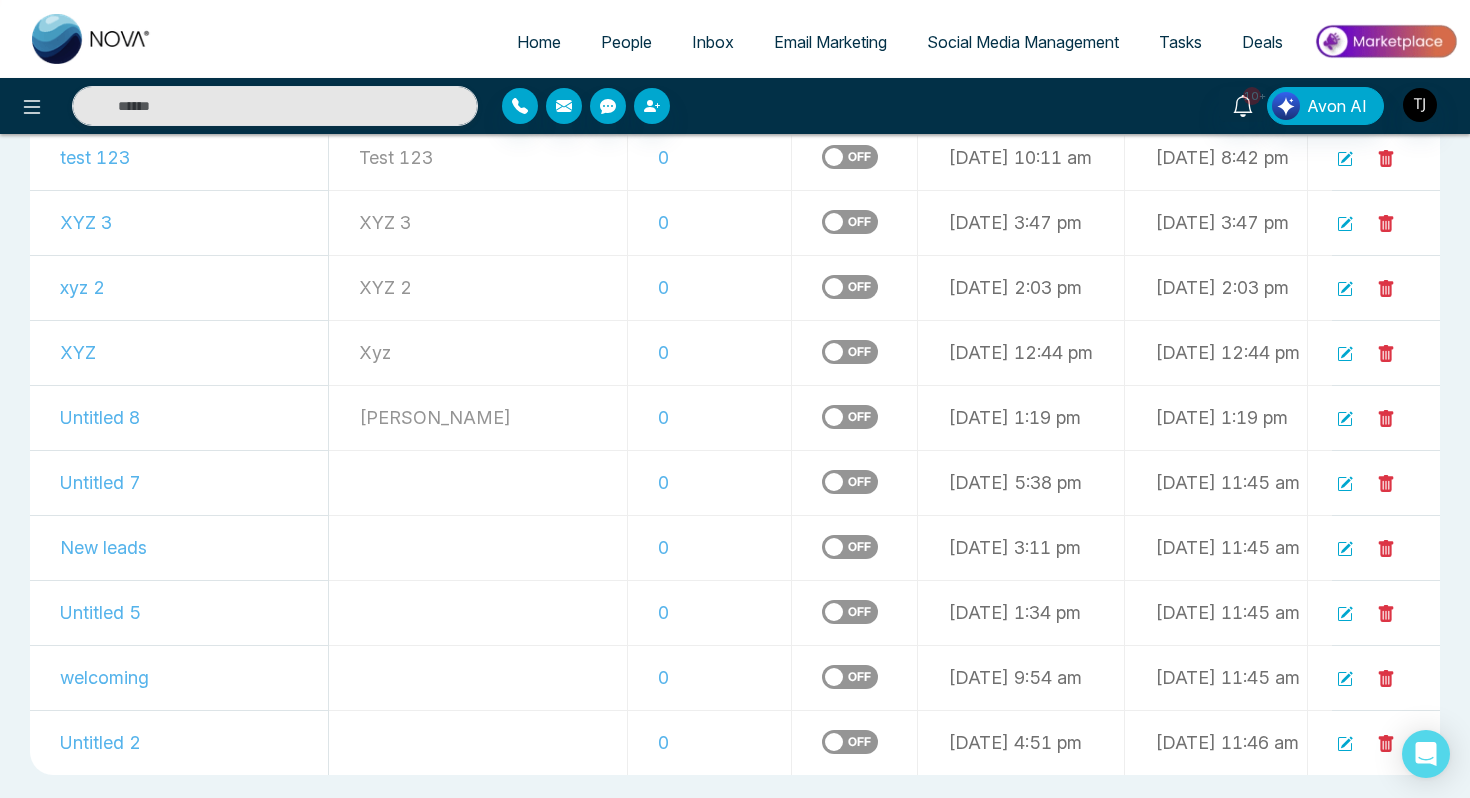 click 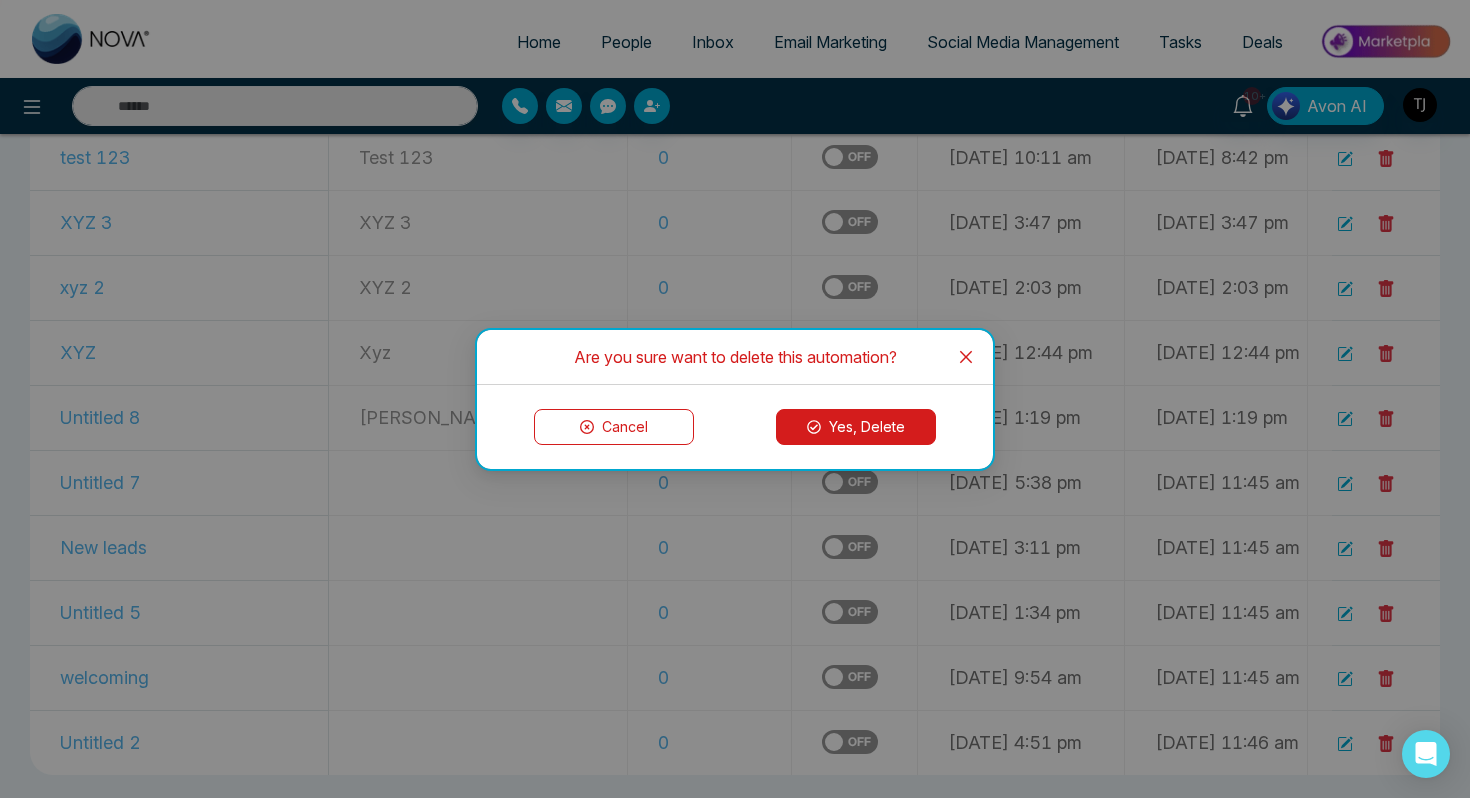 click on "Yes, Delete" at bounding box center (856, 427) 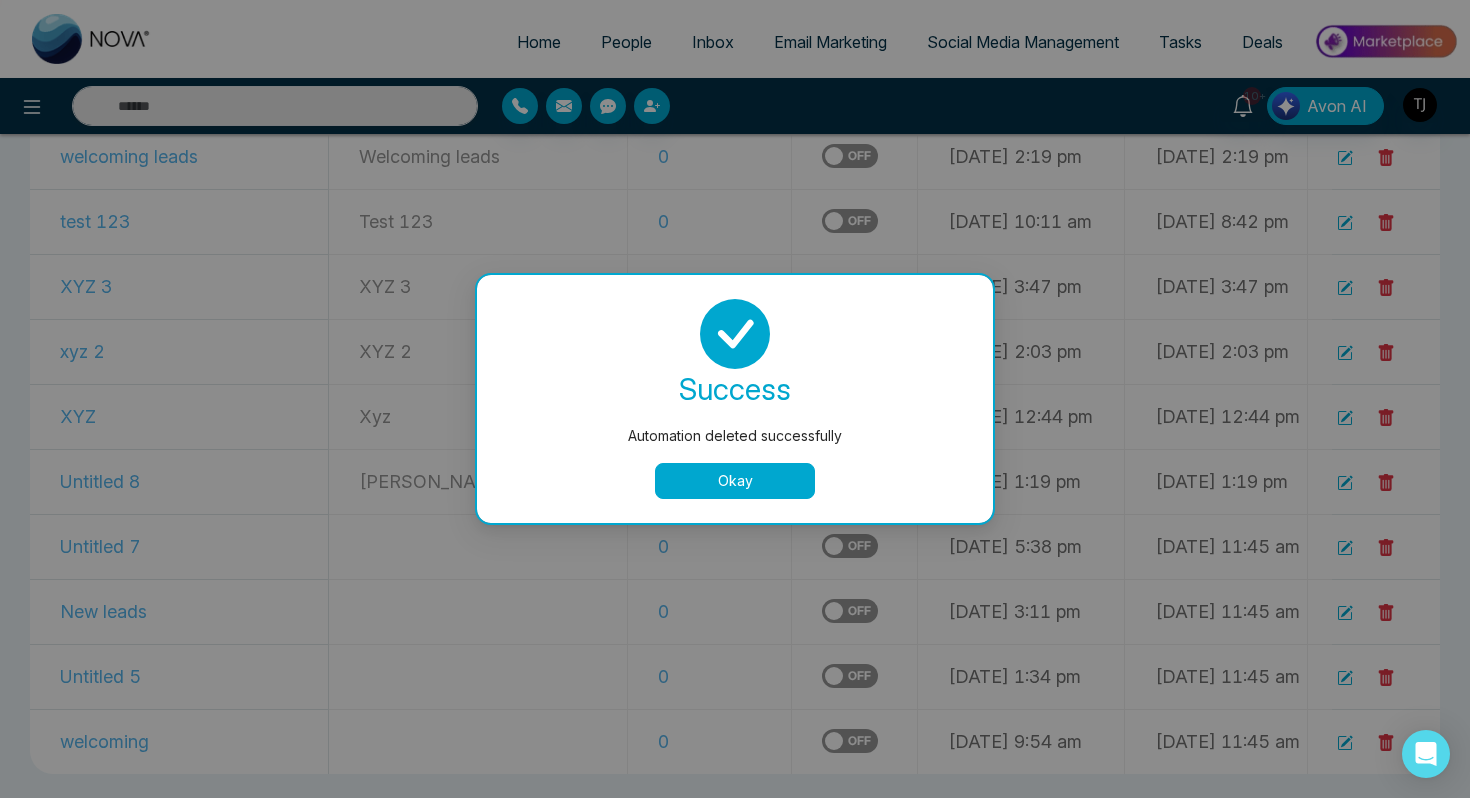 scroll, scrollTop: 662, scrollLeft: 0, axis: vertical 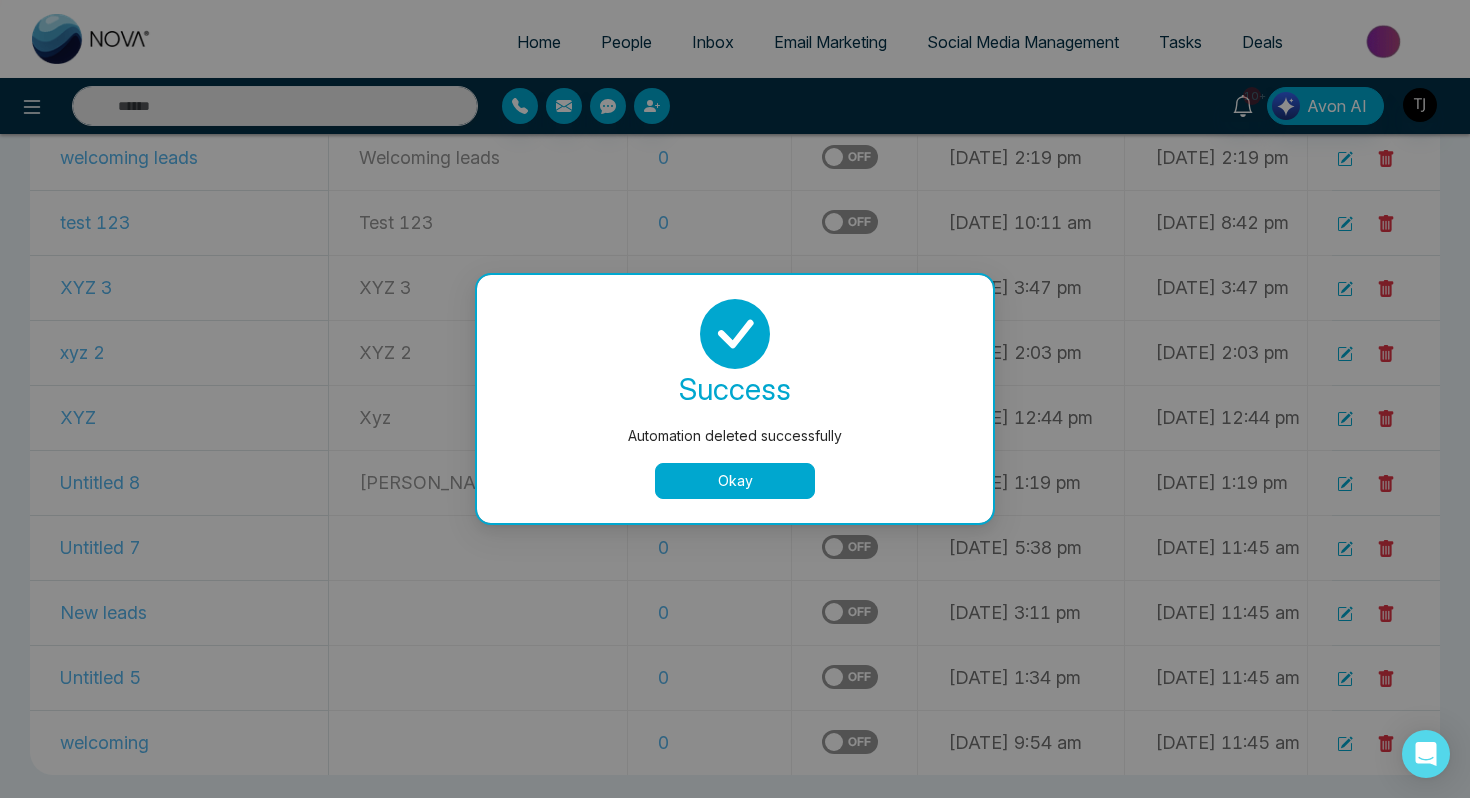 click on "Okay" at bounding box center [735, 481] 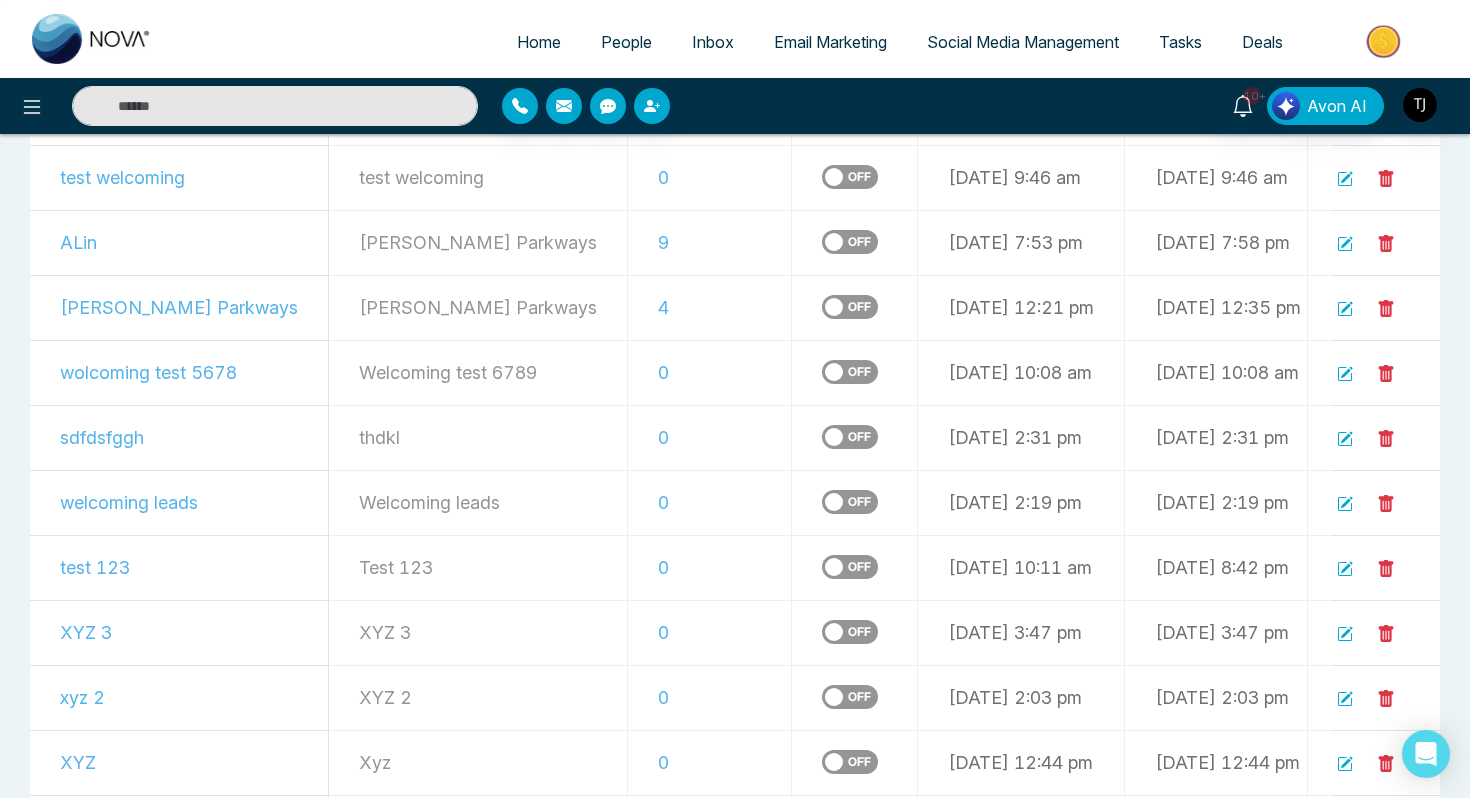 scroll, scrollTop: 0, scrollLeft: 0, axis: both 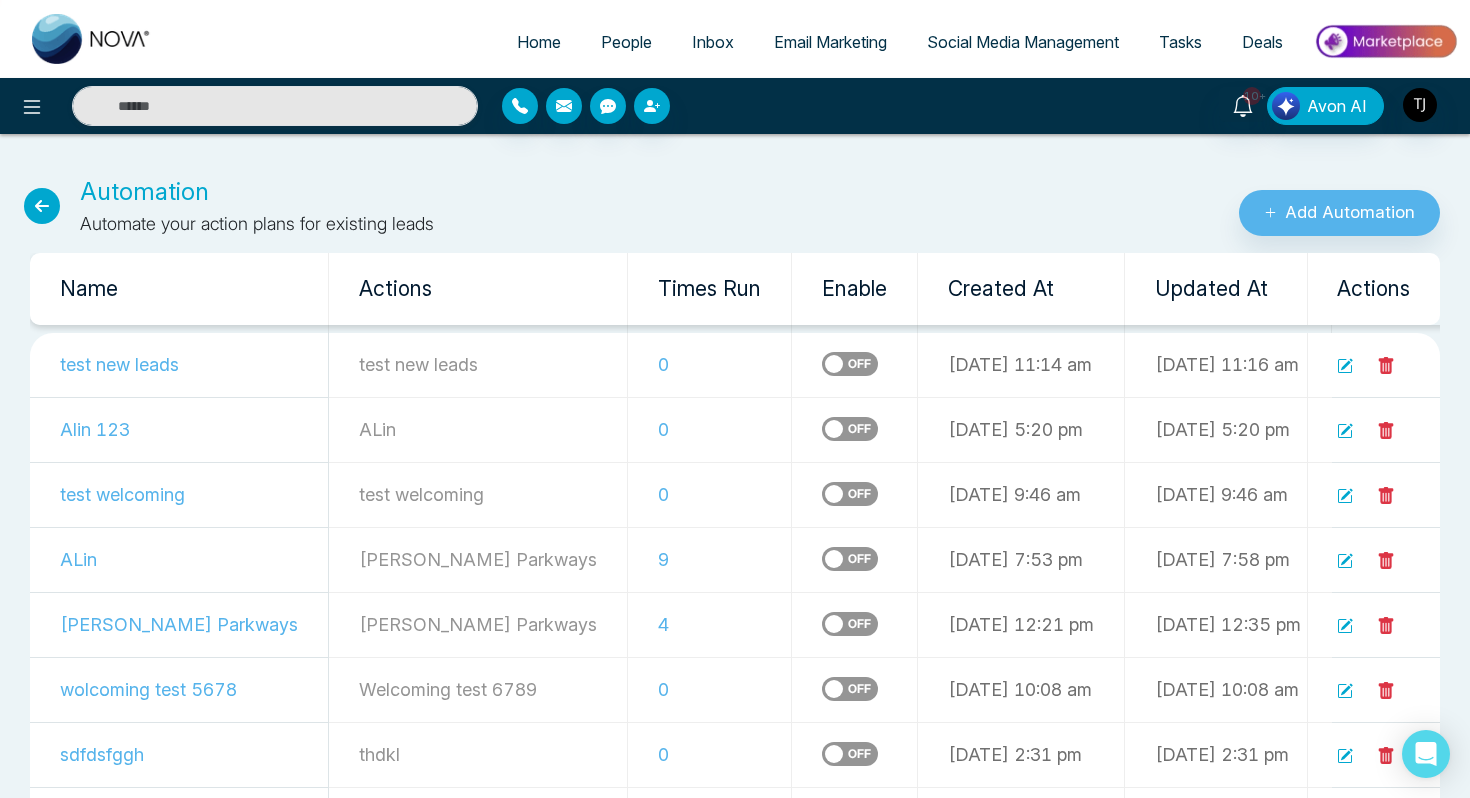 click on "People" at bounding box center (626, 42) 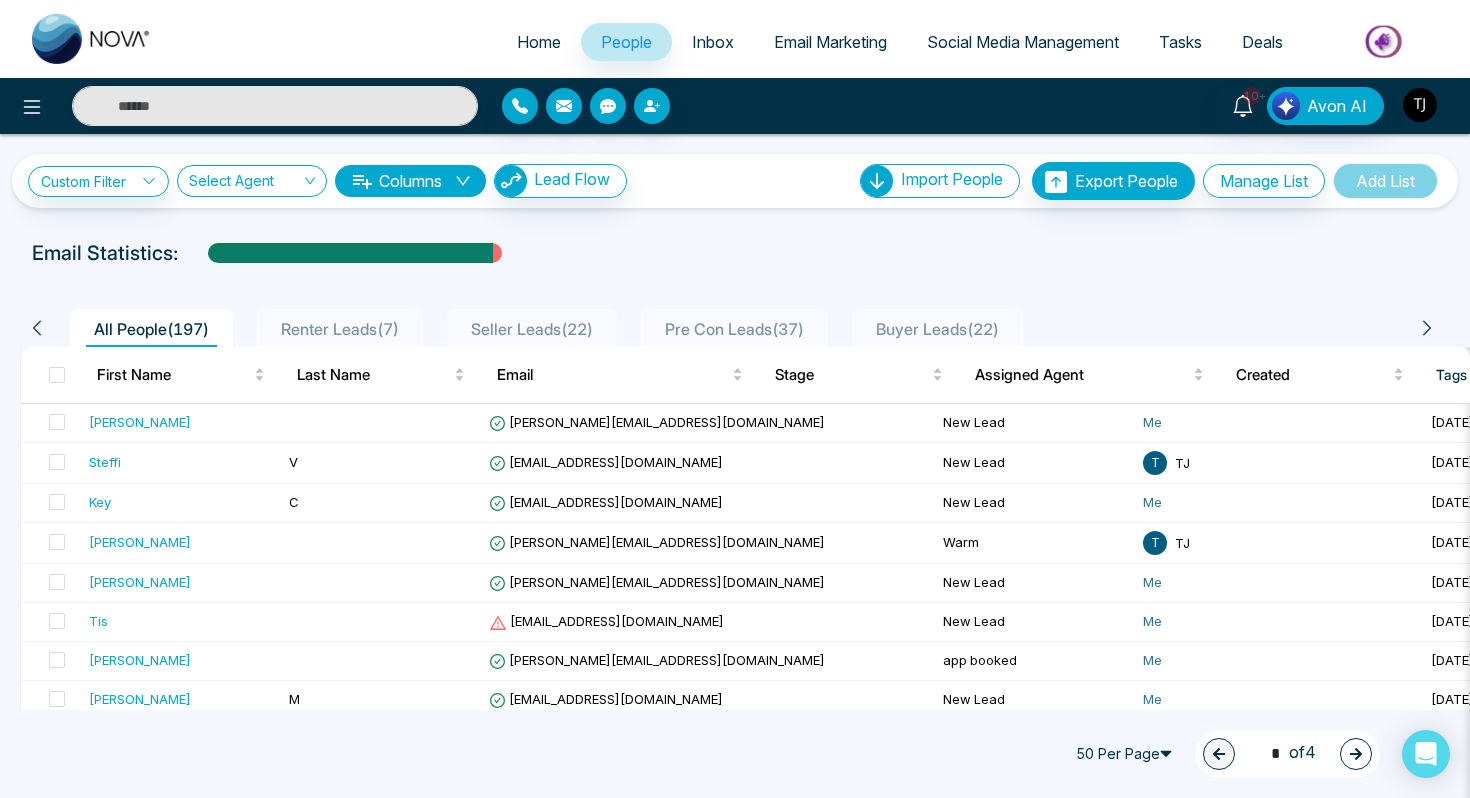 click at bounding box center (1420, 105) 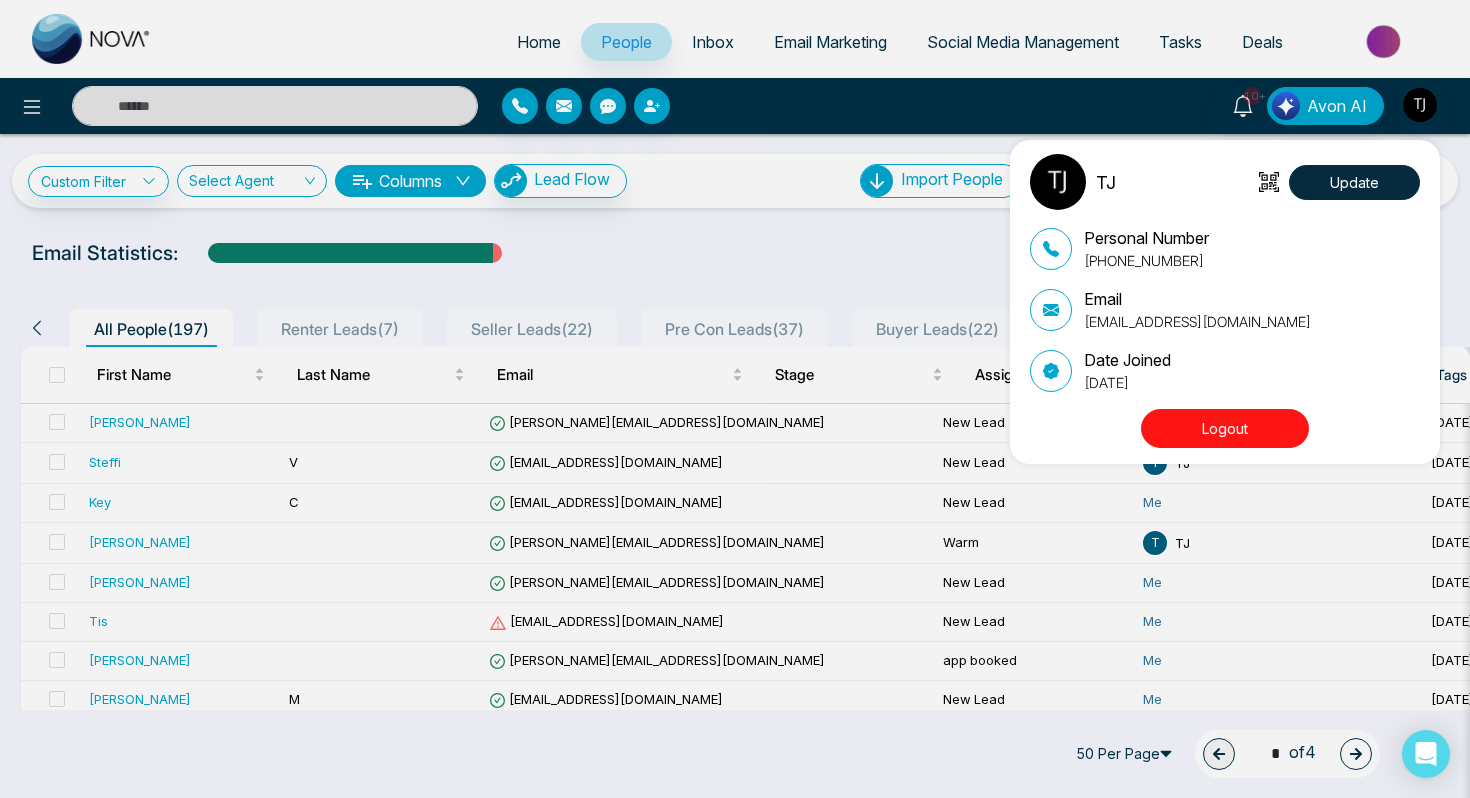 drag, startPoint x: 1191, startPoint y: 425, endPoint x: 1313, endPoint y: 25, distance: 418.19135 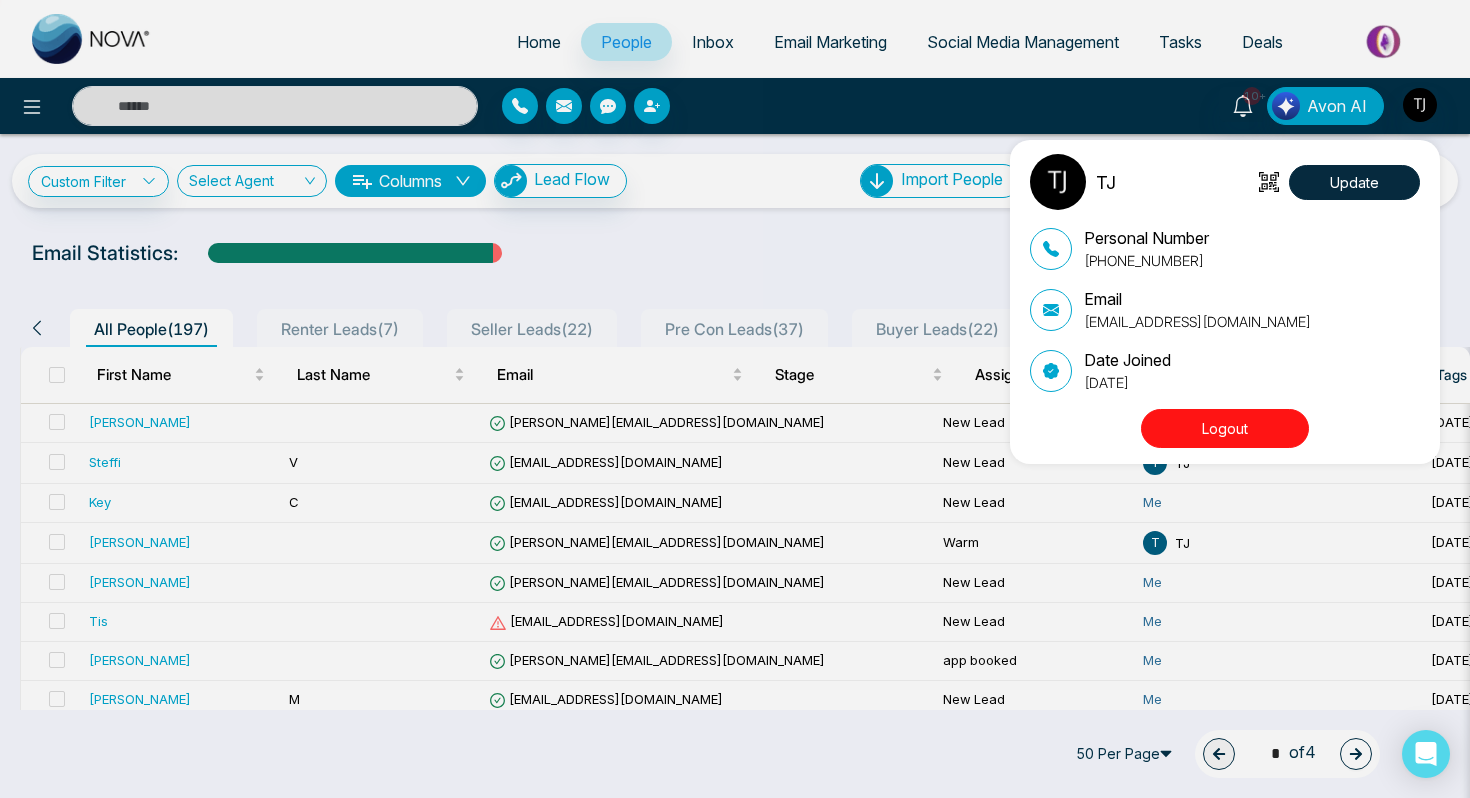 click on "TJ Update Personal Number +16472175256 Email tirstonjames@gmail.com Date Joined September 18, 2024 Logout" at bounding box center (735, 399) 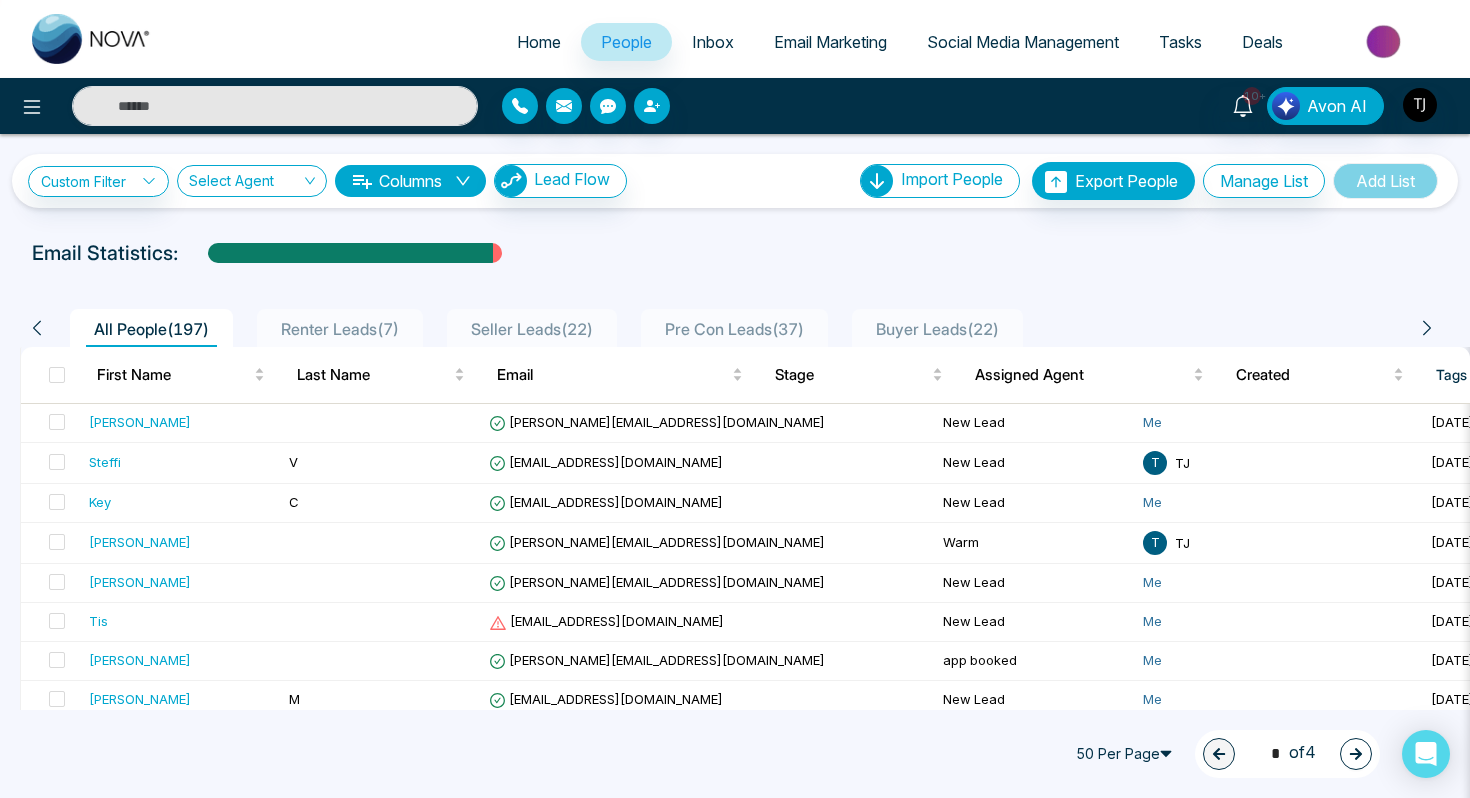 click at bounding box center [1385, 41] 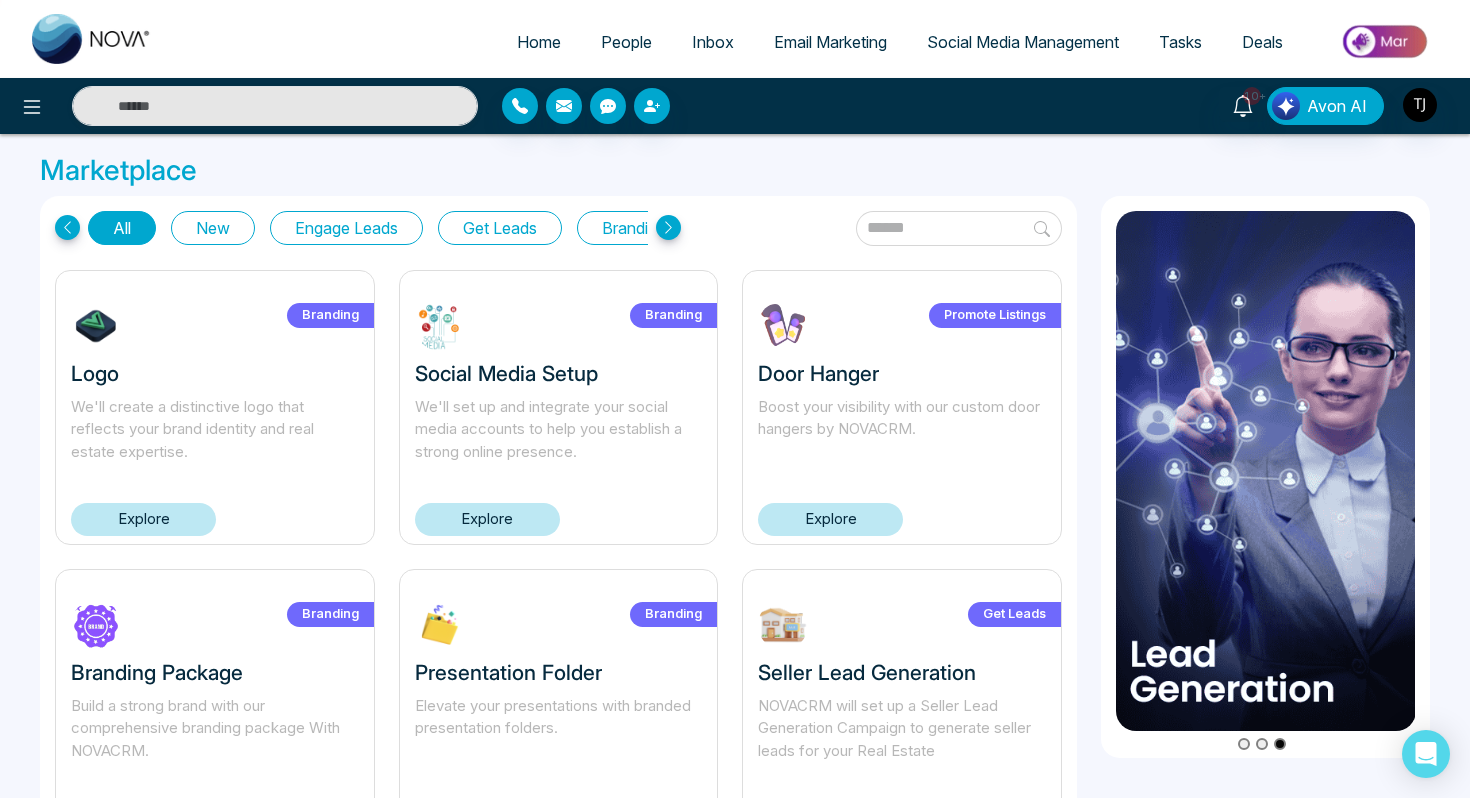 click on "People" at bounding box center [626, 42] 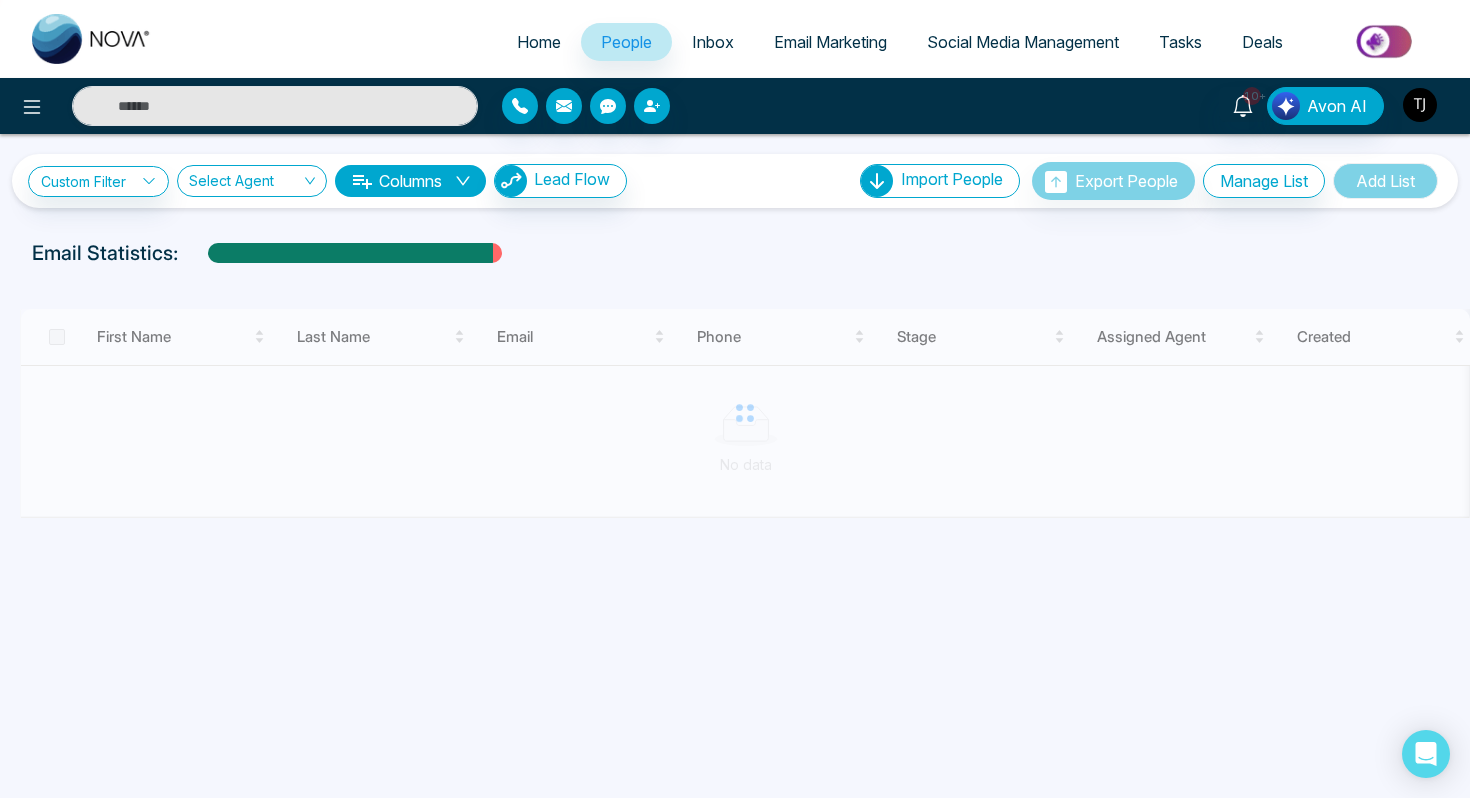 click at bounding box center (1420, 105) 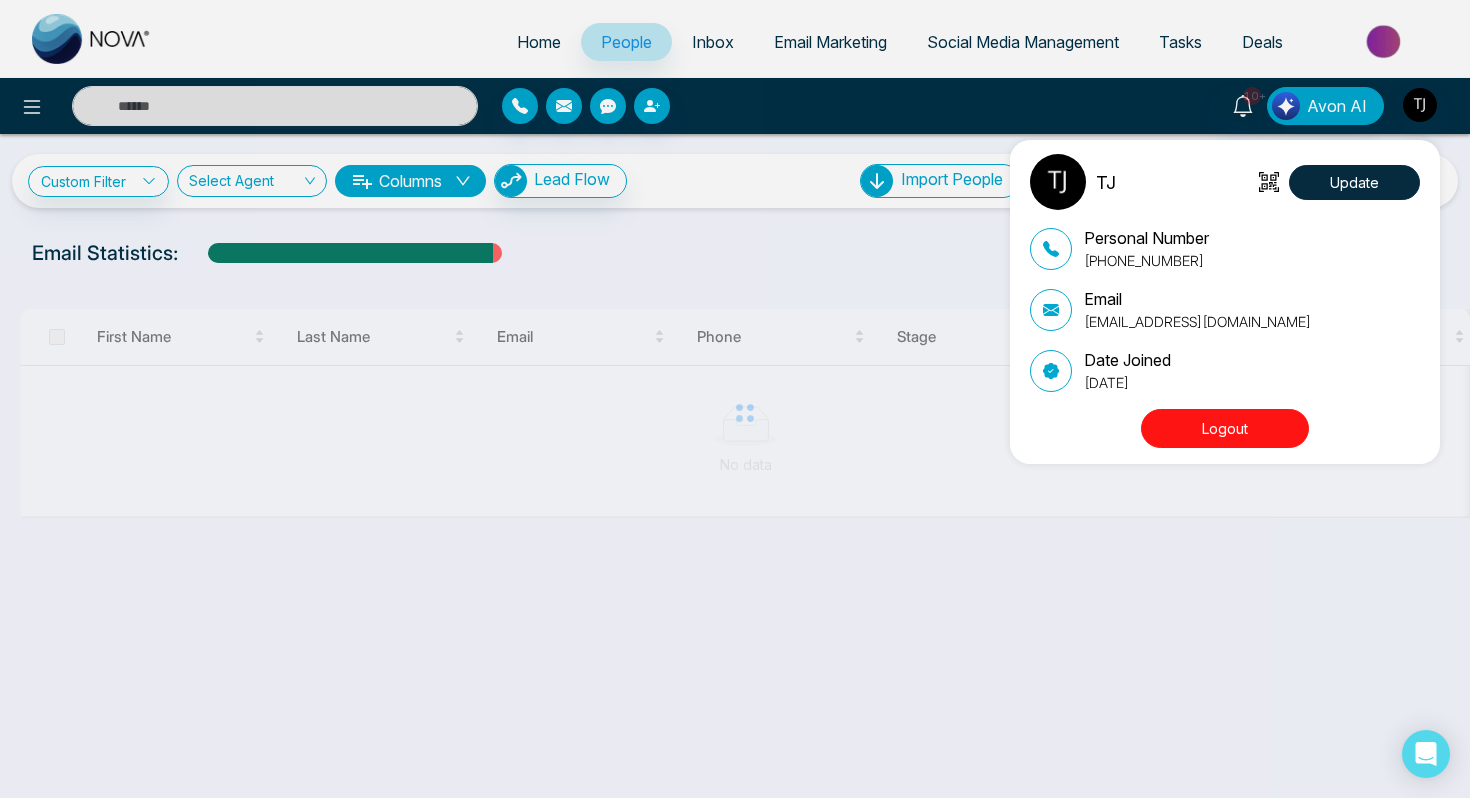click on "TJ Update Personal Number +16472175256 Email tirstonjames@gmail.com Date Joined September 18, 2024 Logout" at bounding box center [1230, 302] 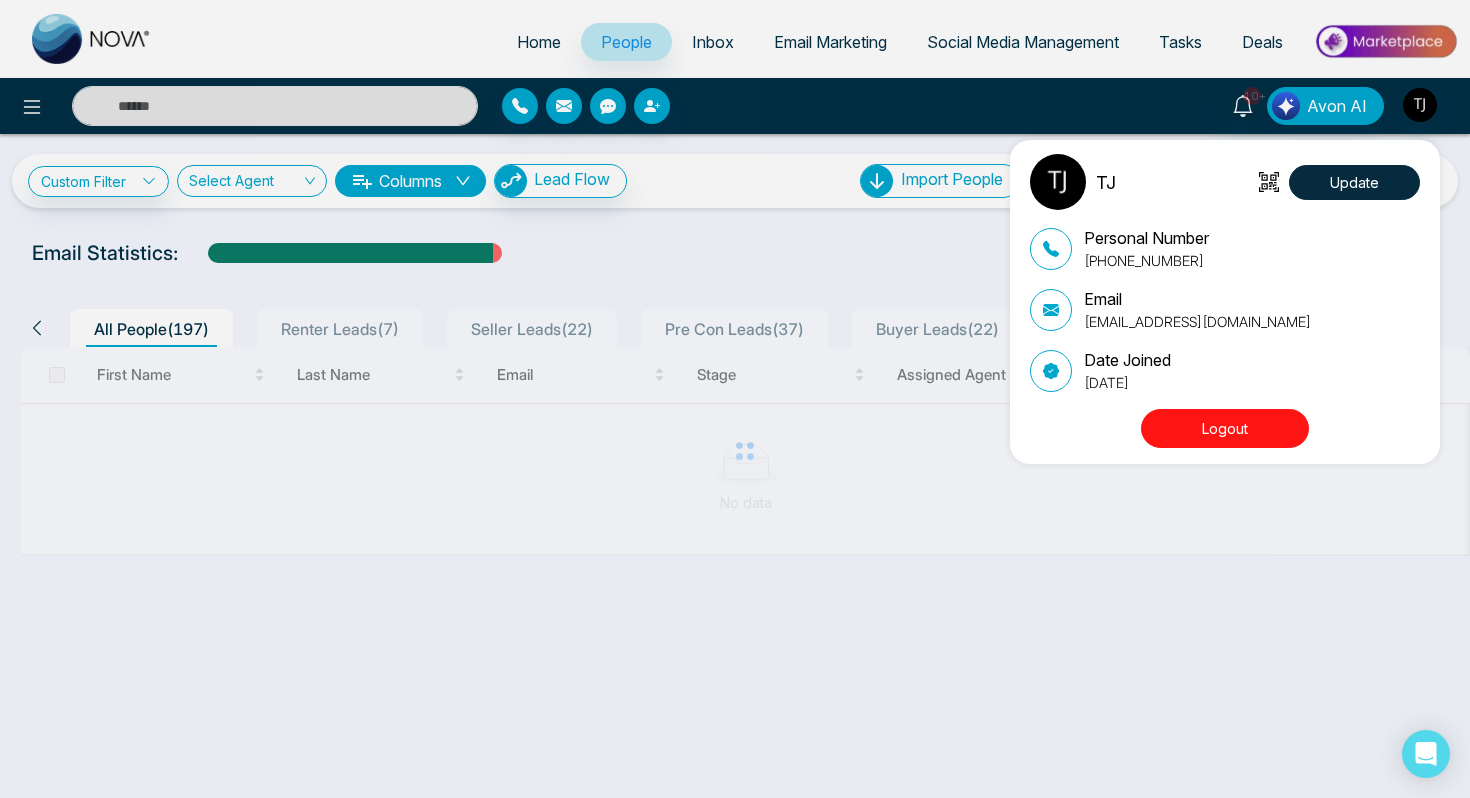 click on "Logout" at bounding box center [1225, 428] 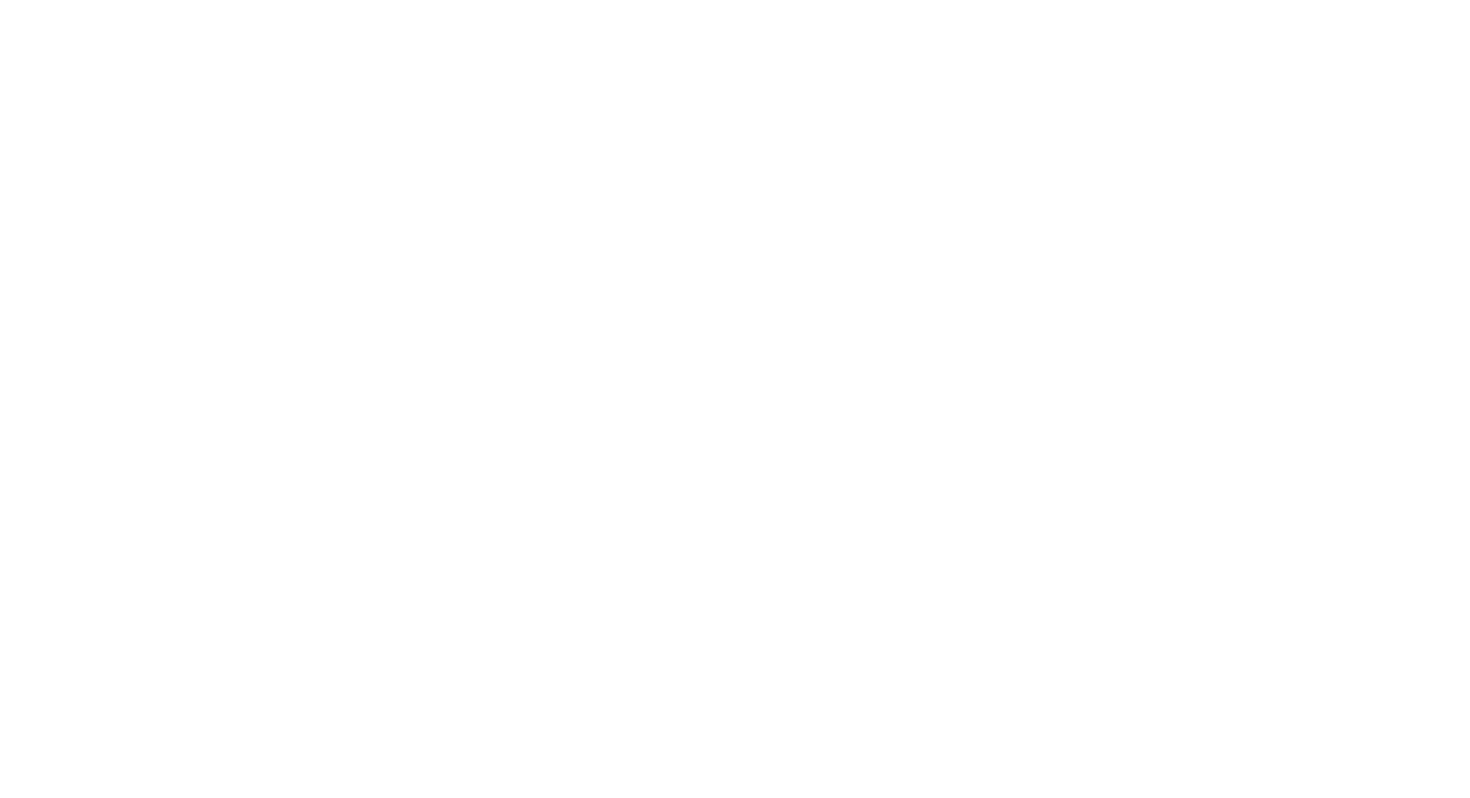 scroll, scrollTop: 0, scrollLeft: 0, axis: both 